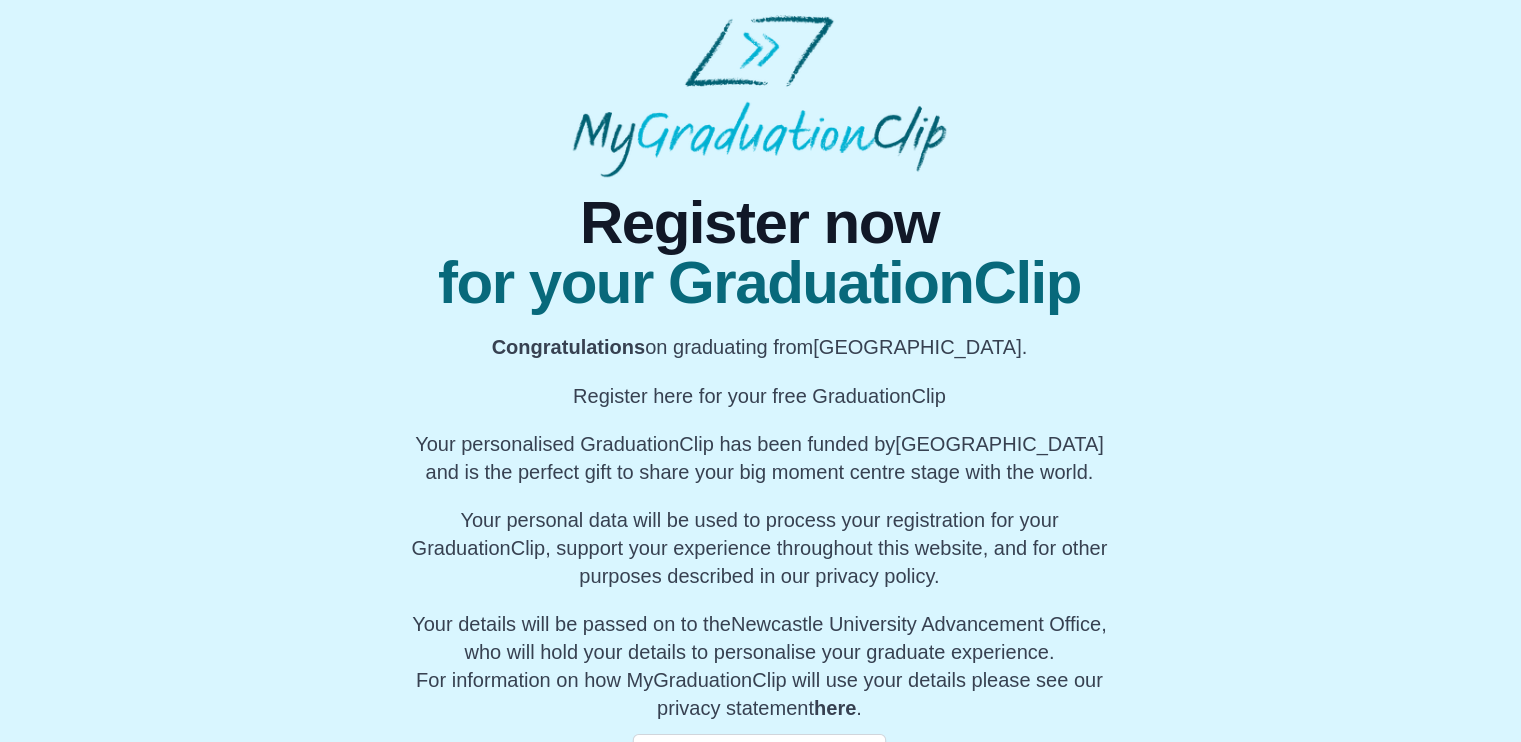 scroll, scrollTop: 0, scrollLeft: 0, axis: both 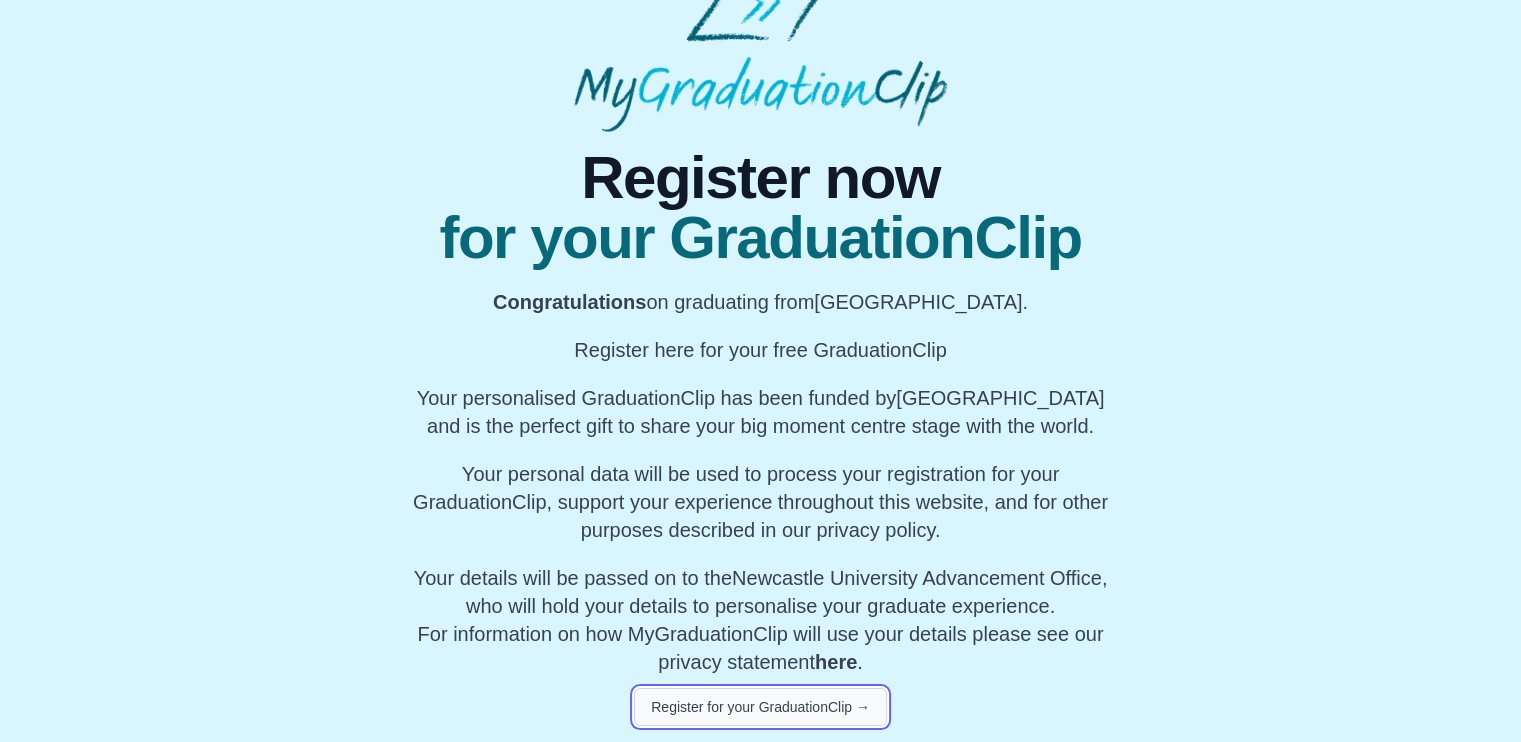 click on "Register for your GraduationClip →" at bounding box center (760, 707) 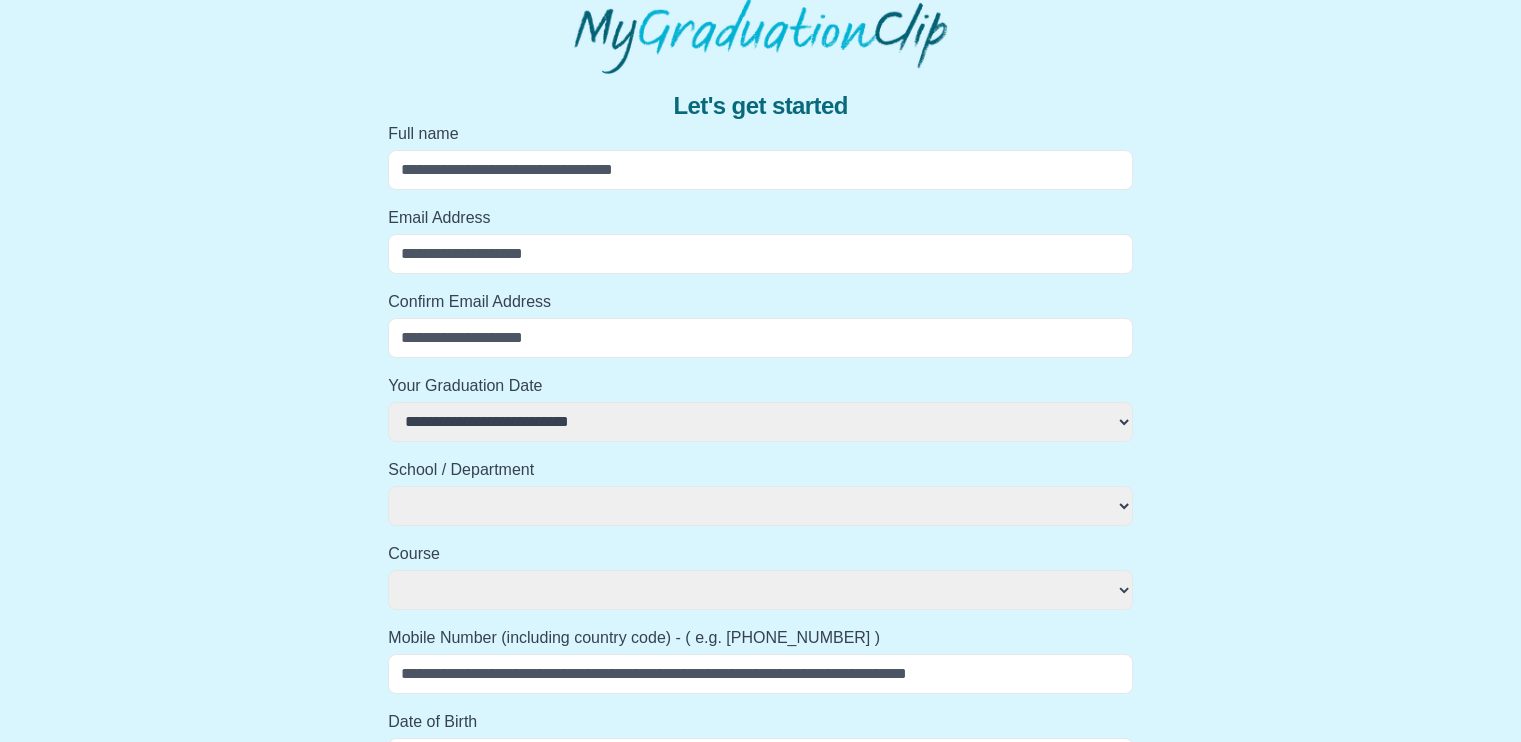 click on "Full name" at bounding box center (760, 170) 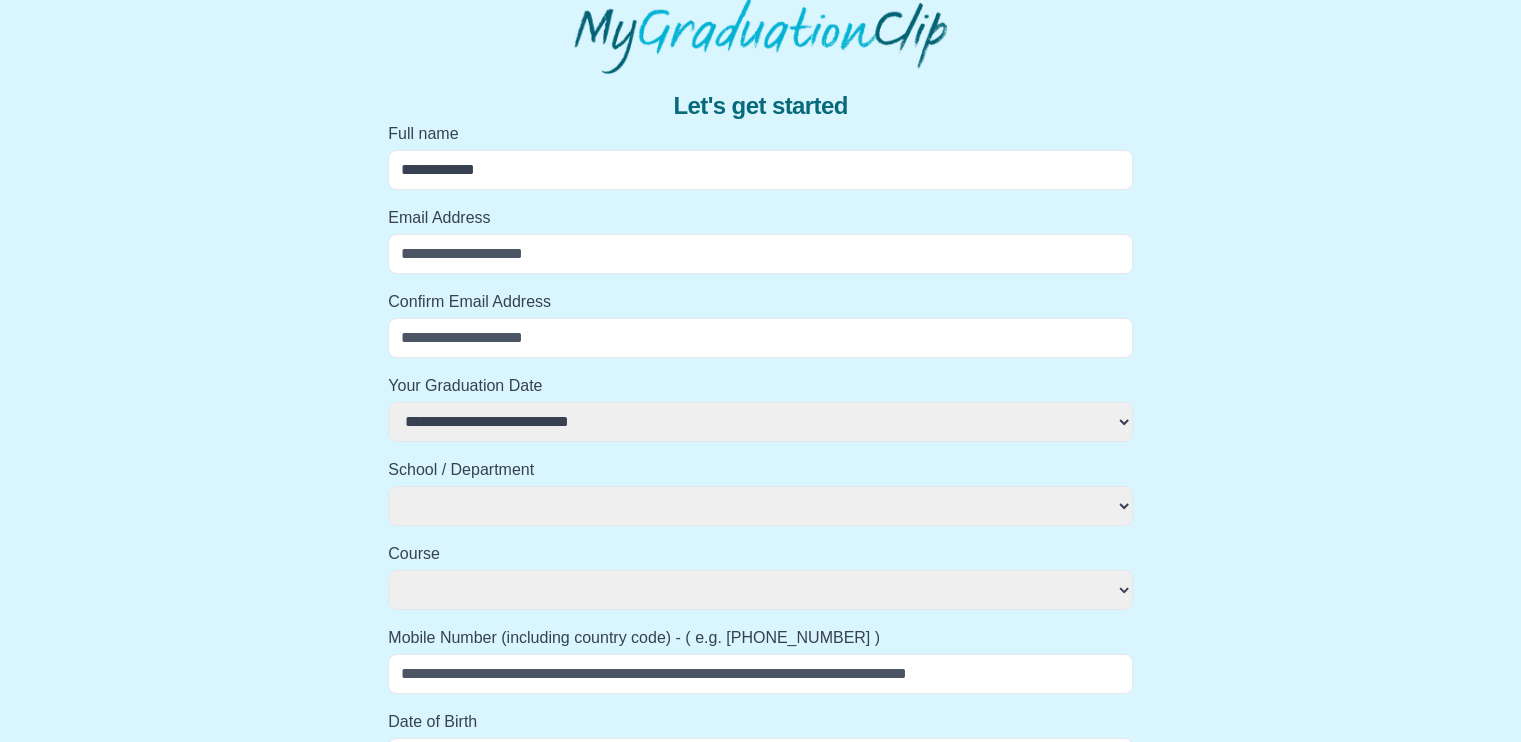 select 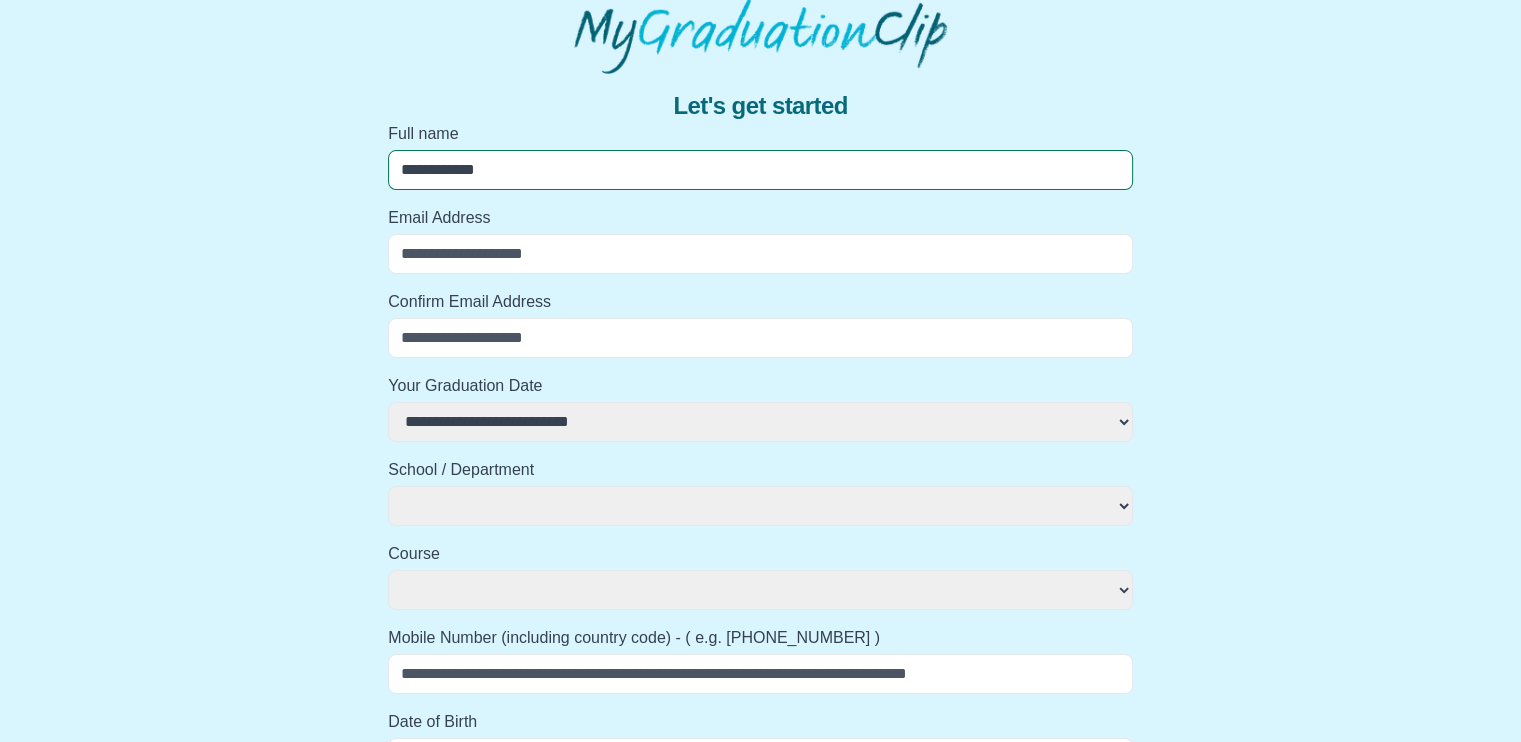 select 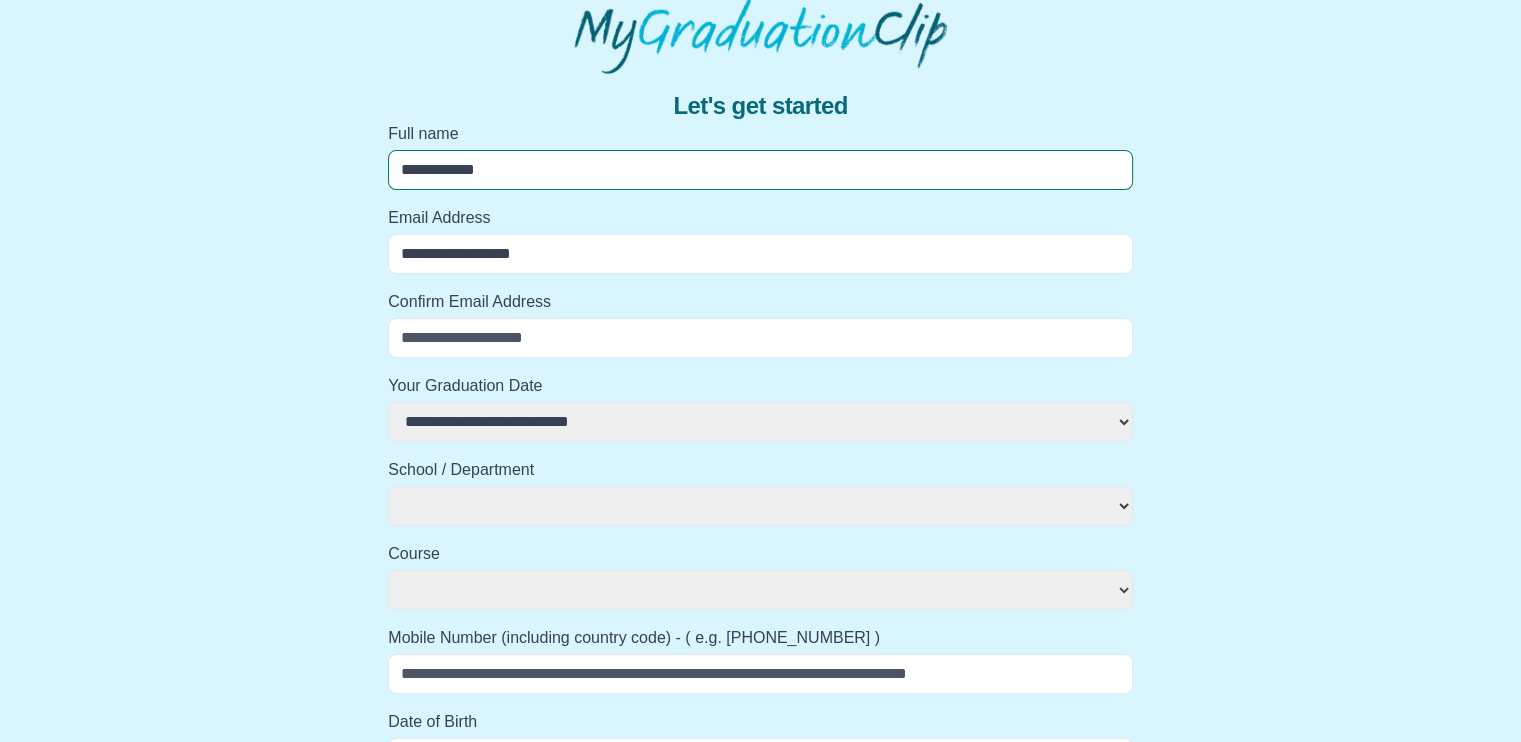 select 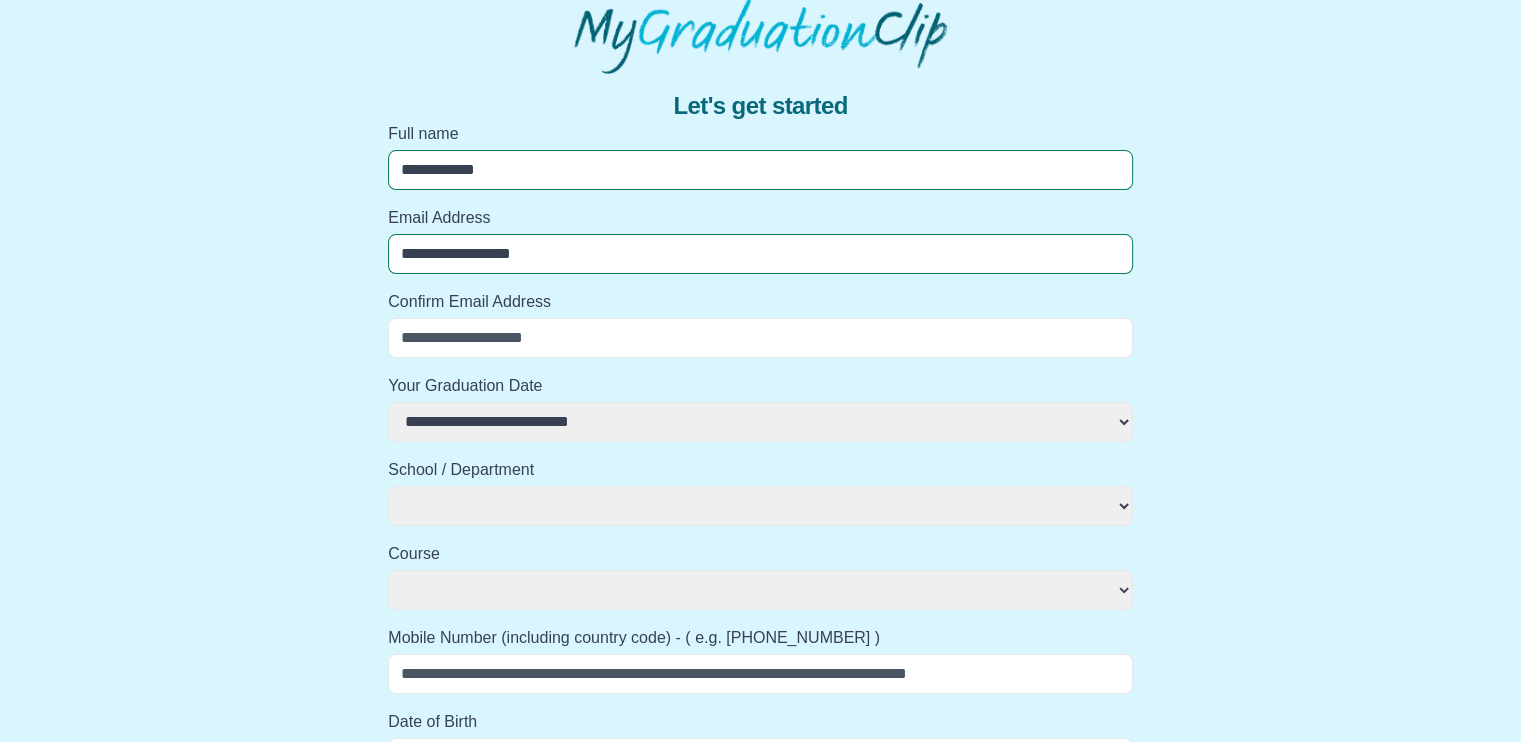 select 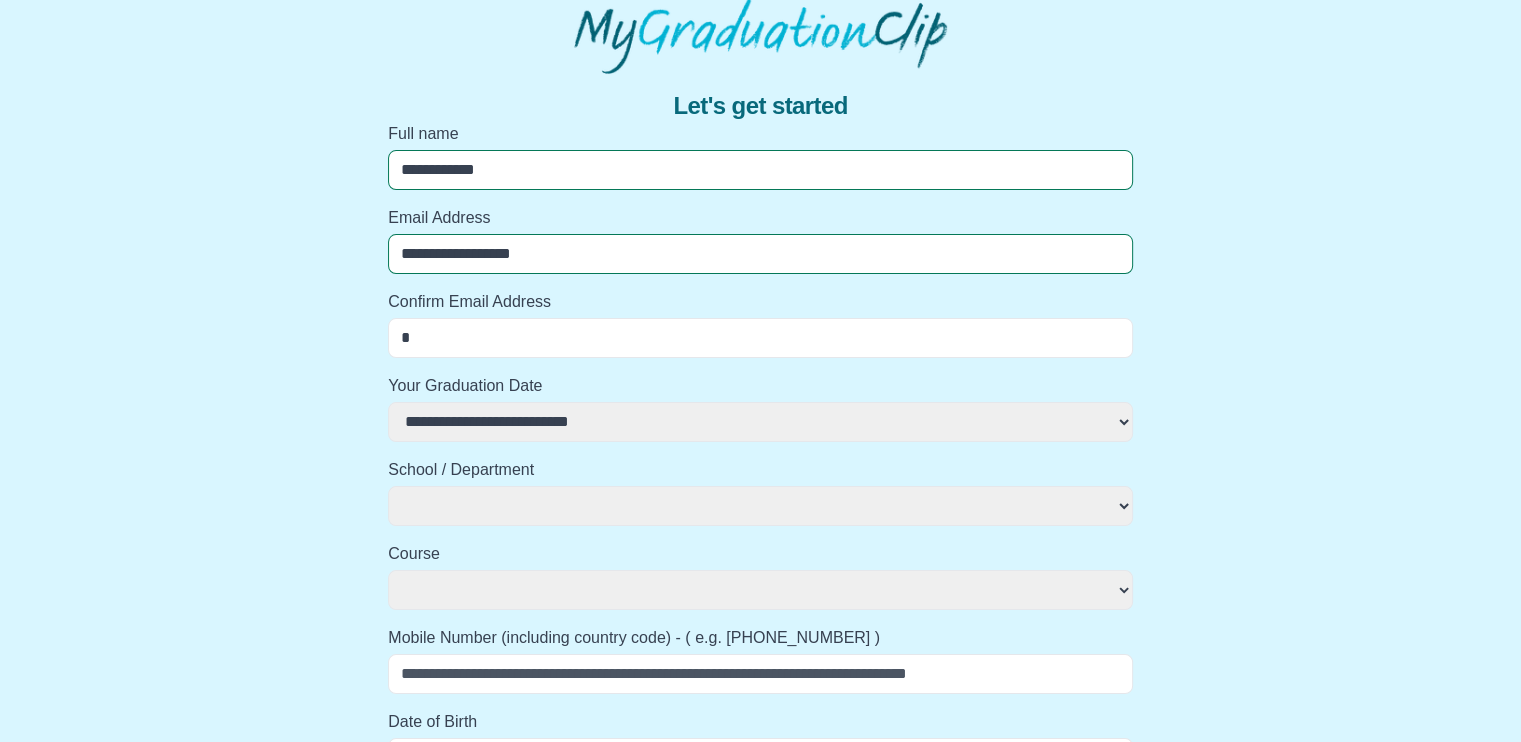 select 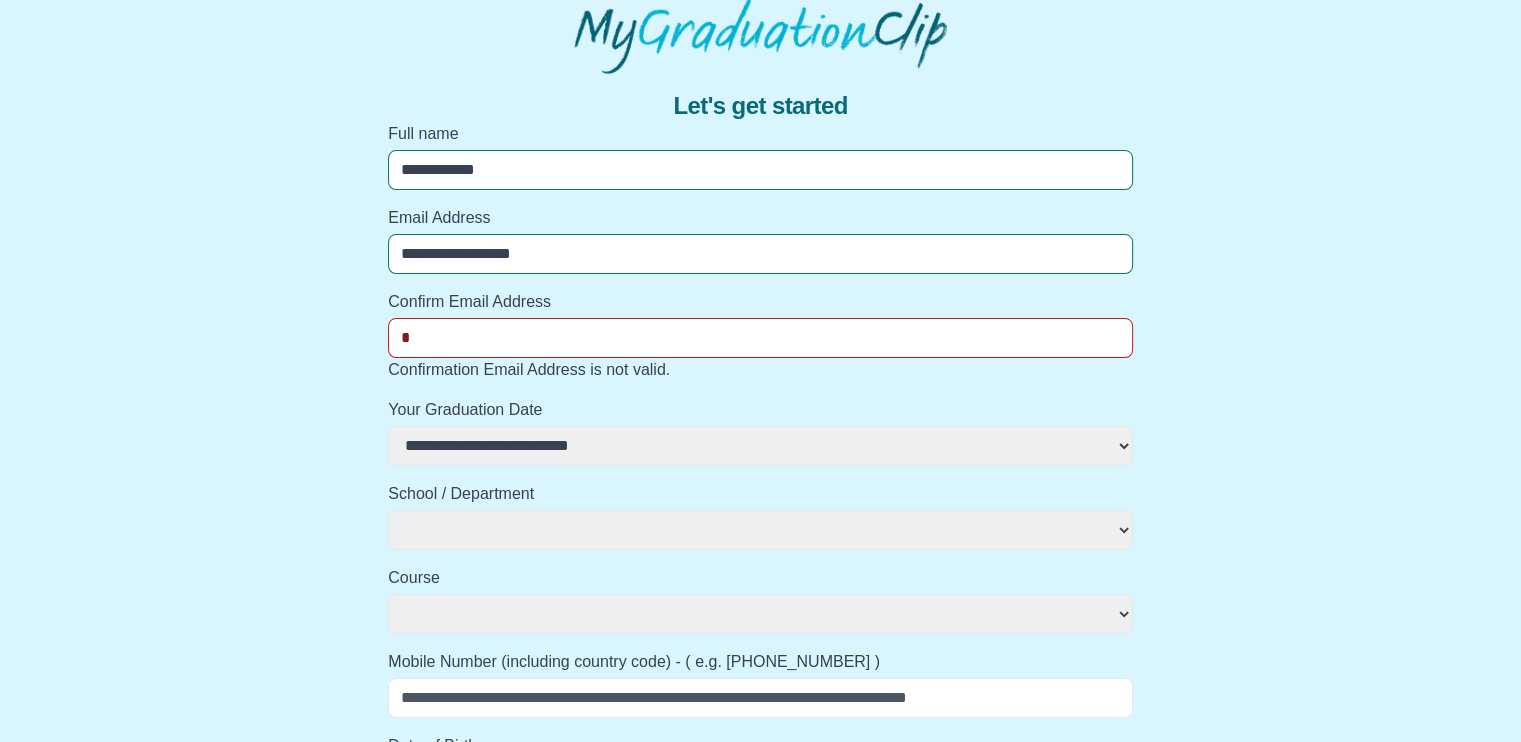 type on "**" 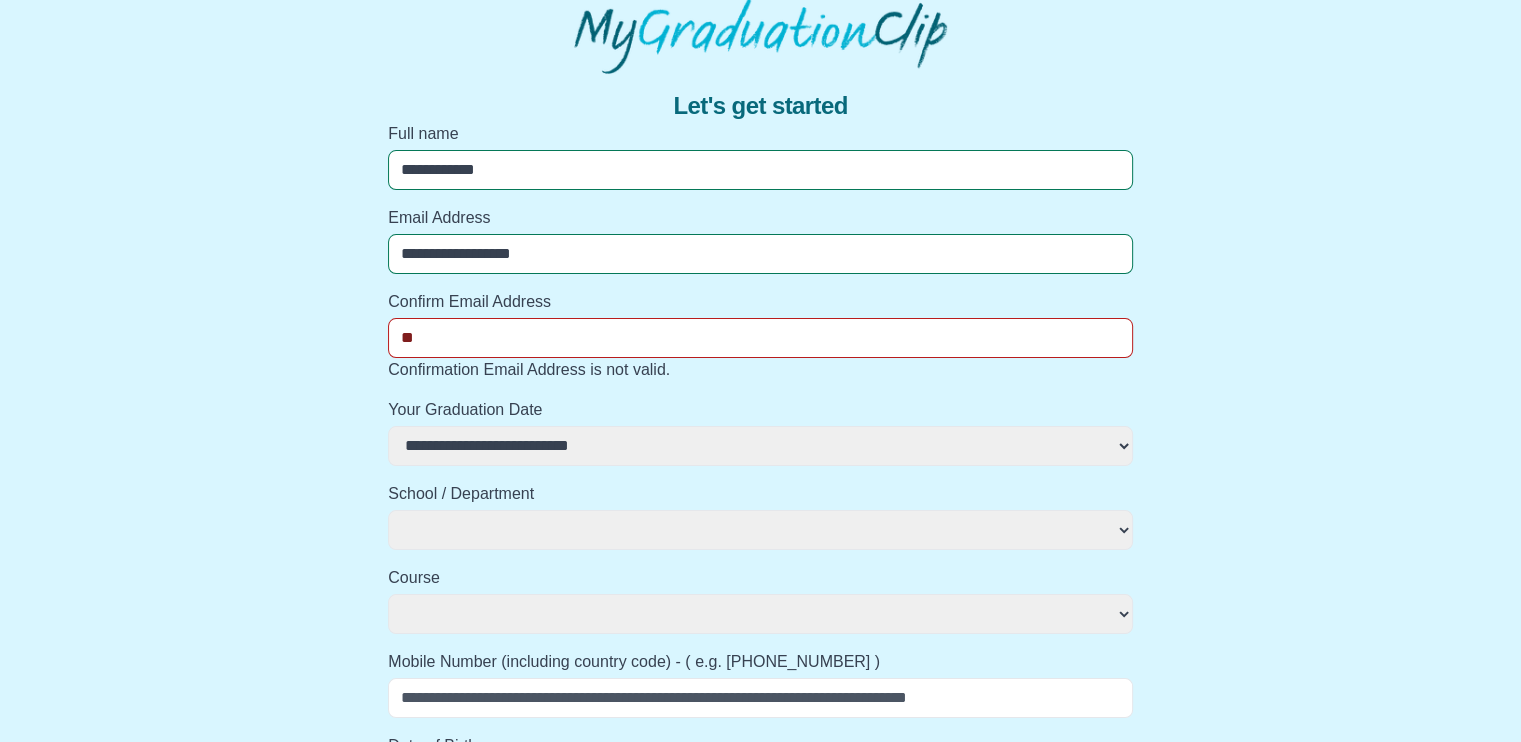 select 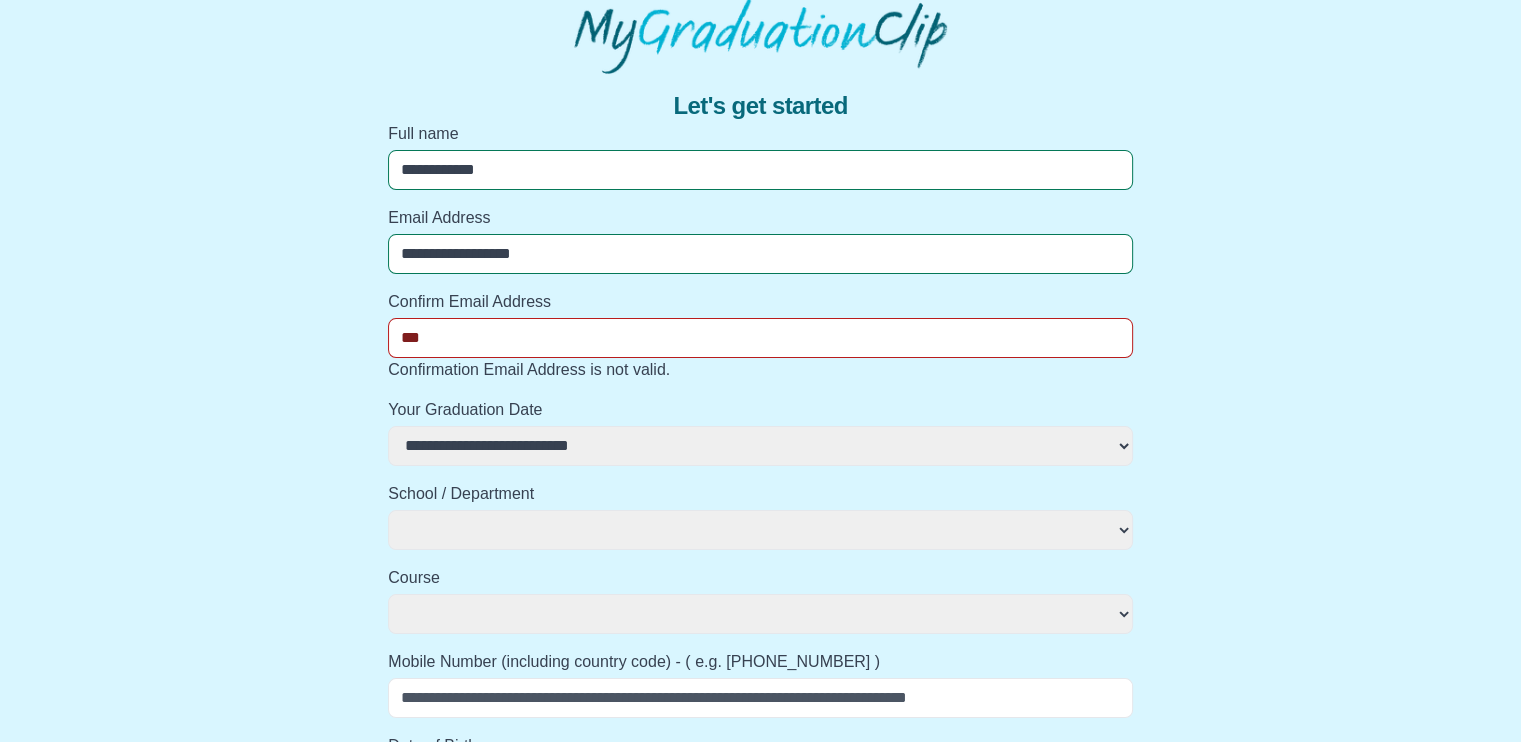 select 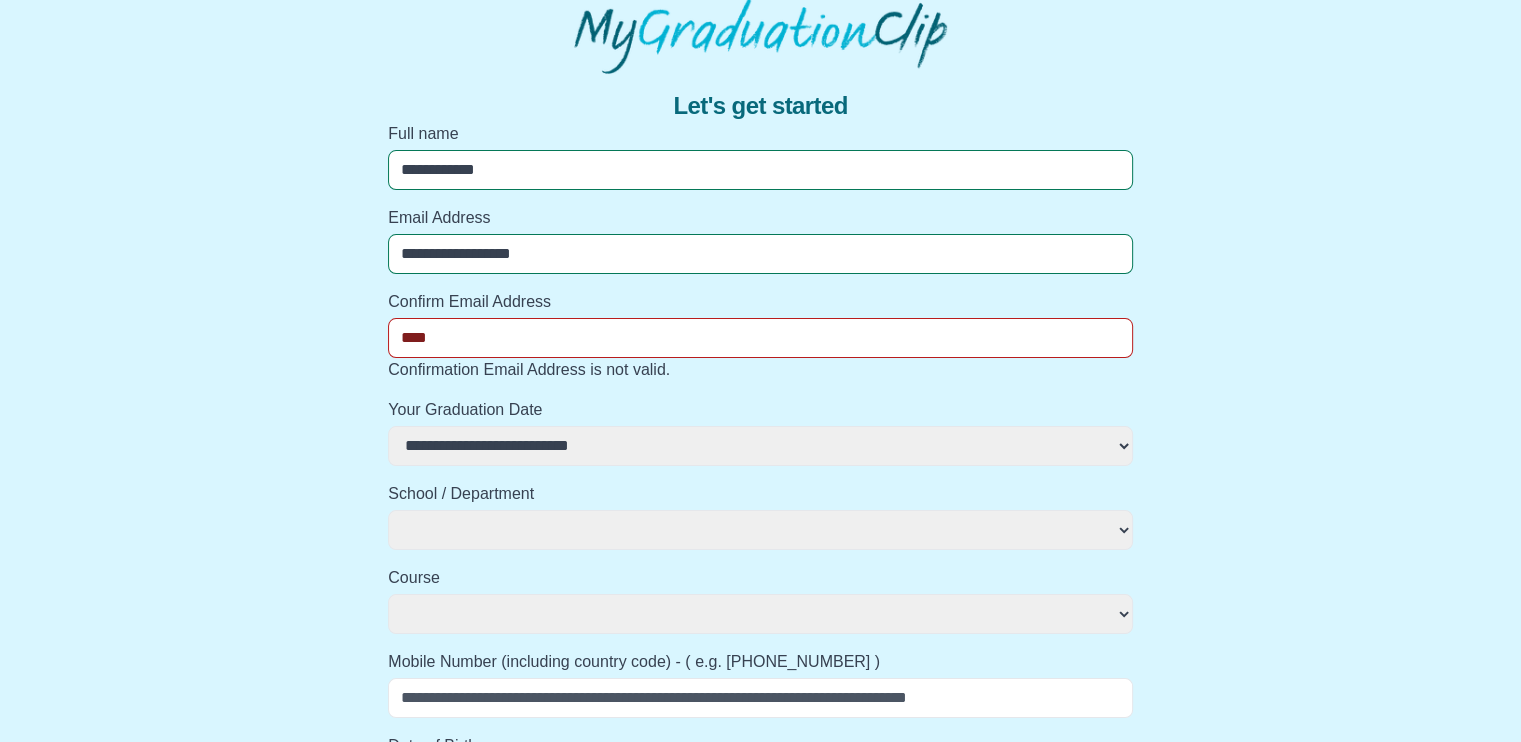 select 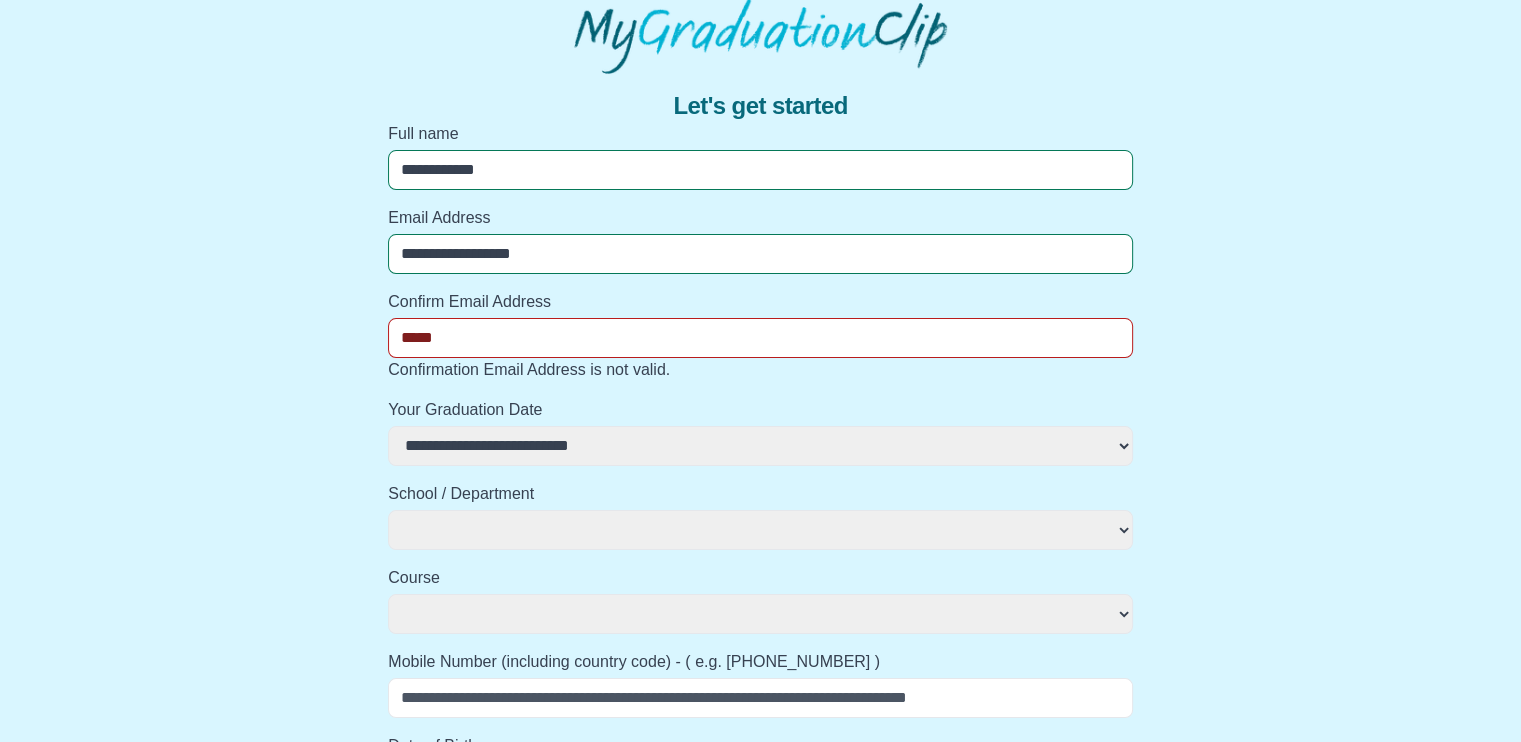 select 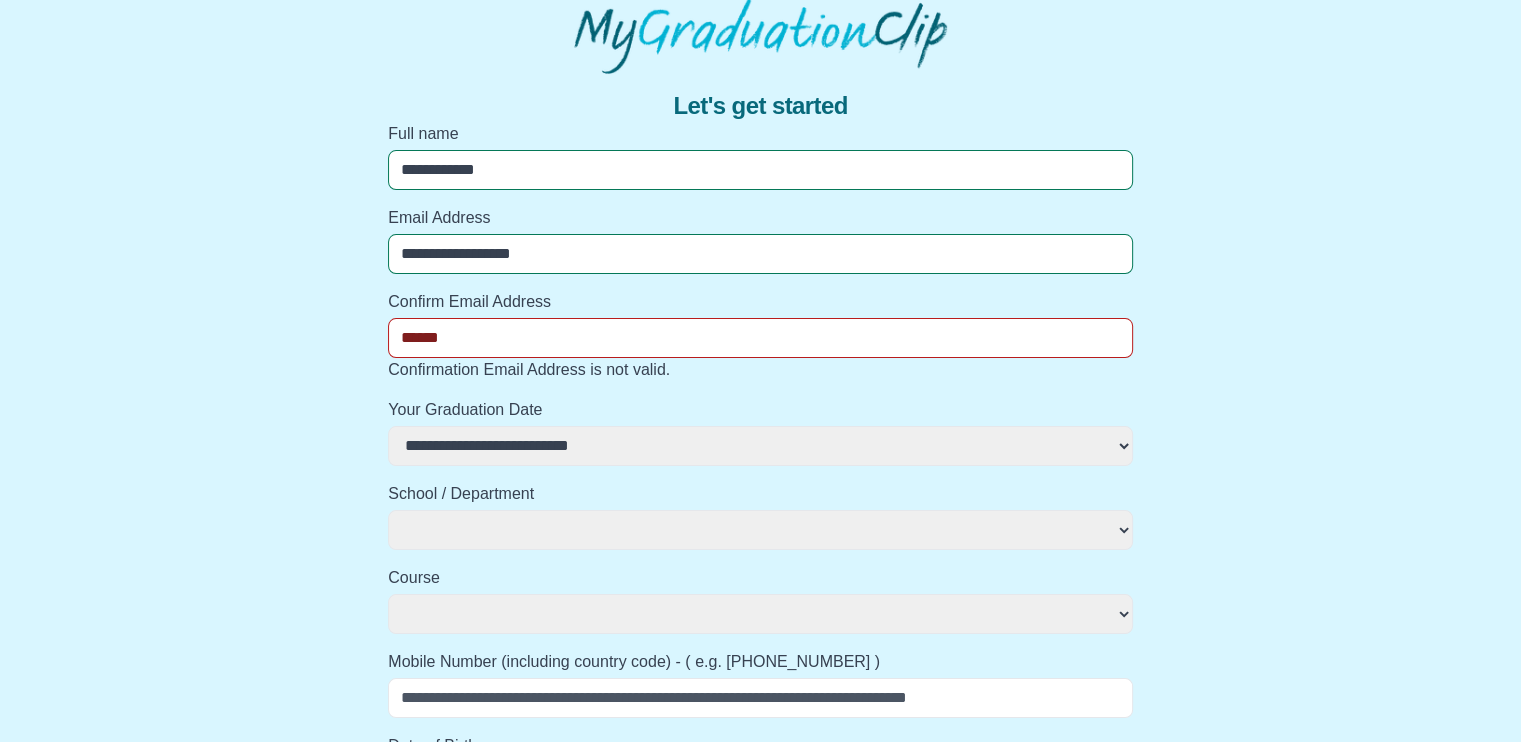 select 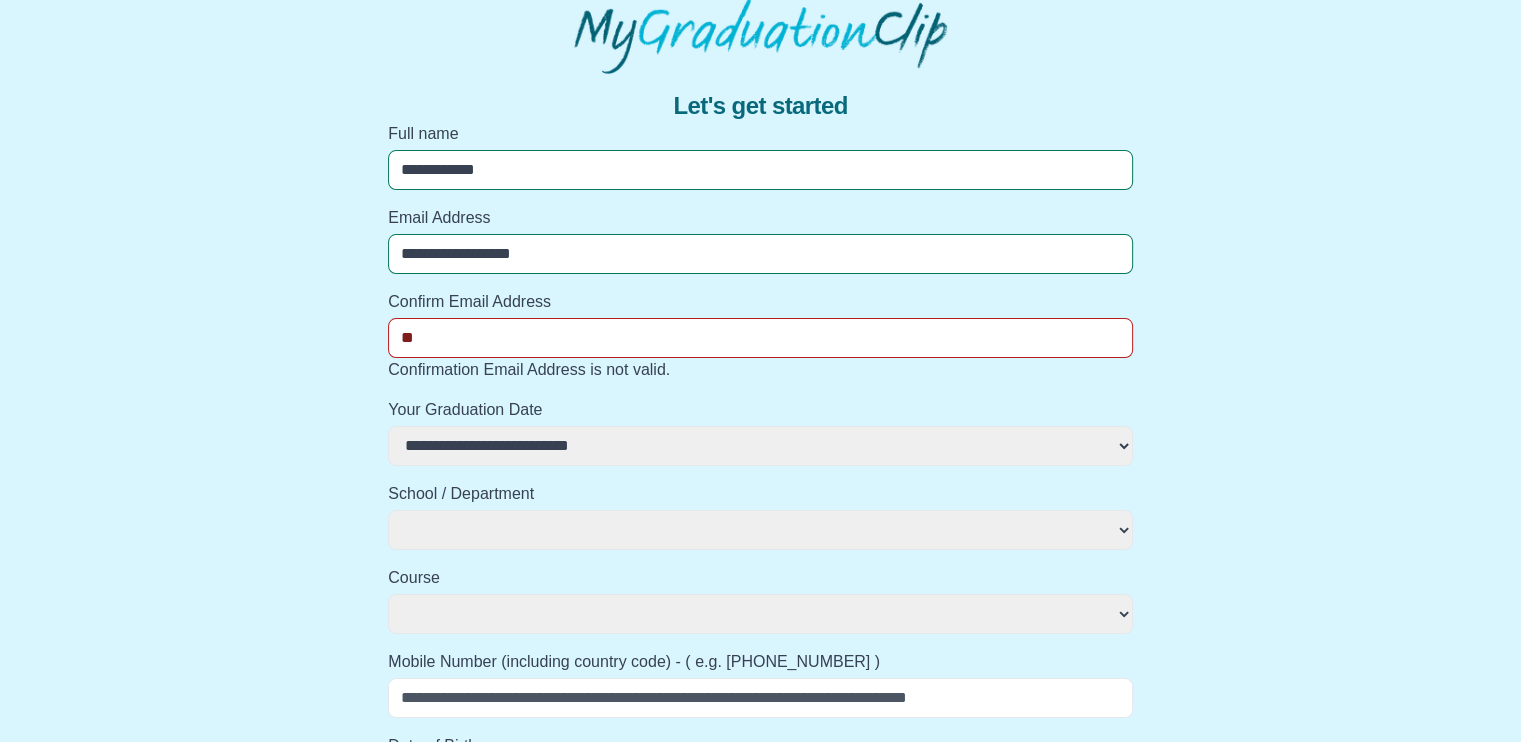 select 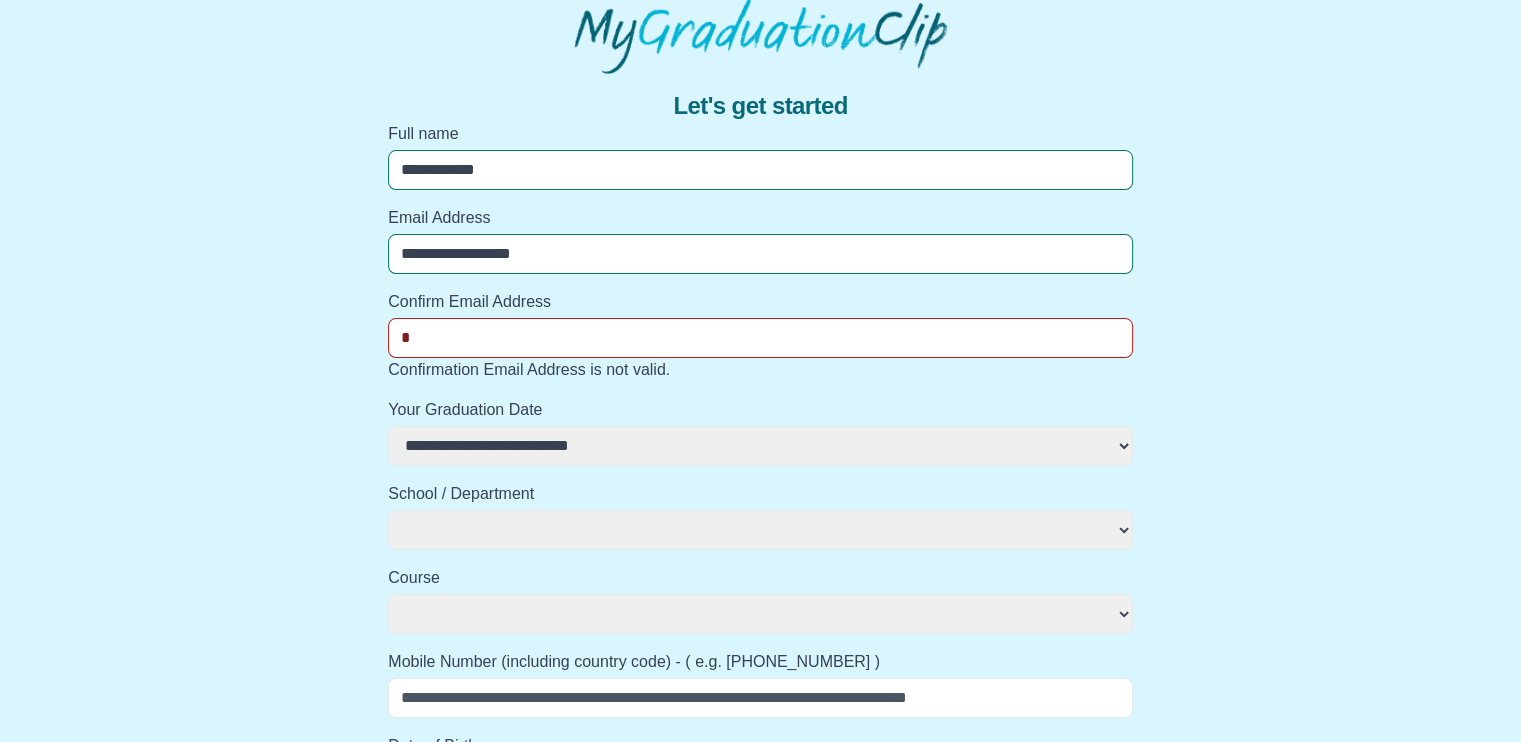 select 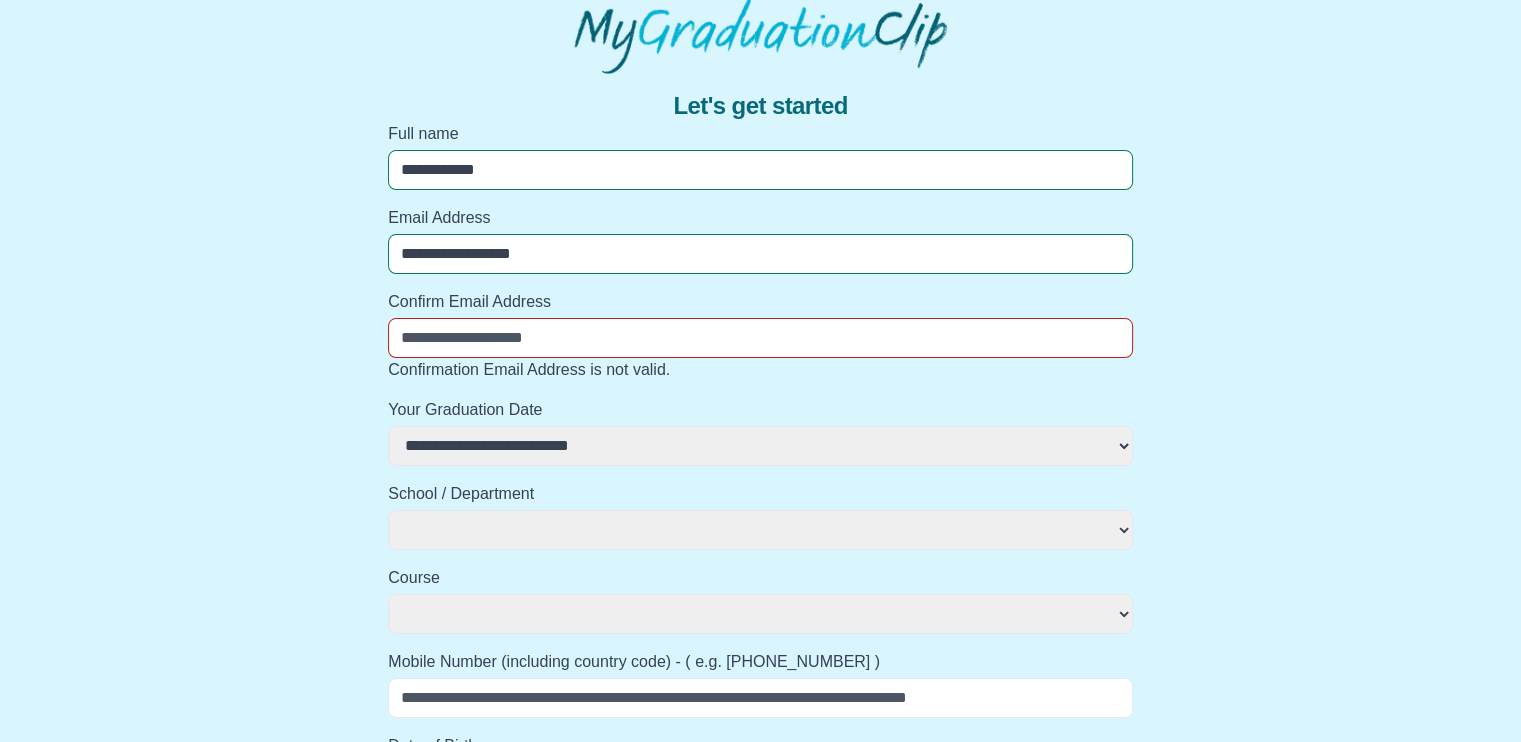 select 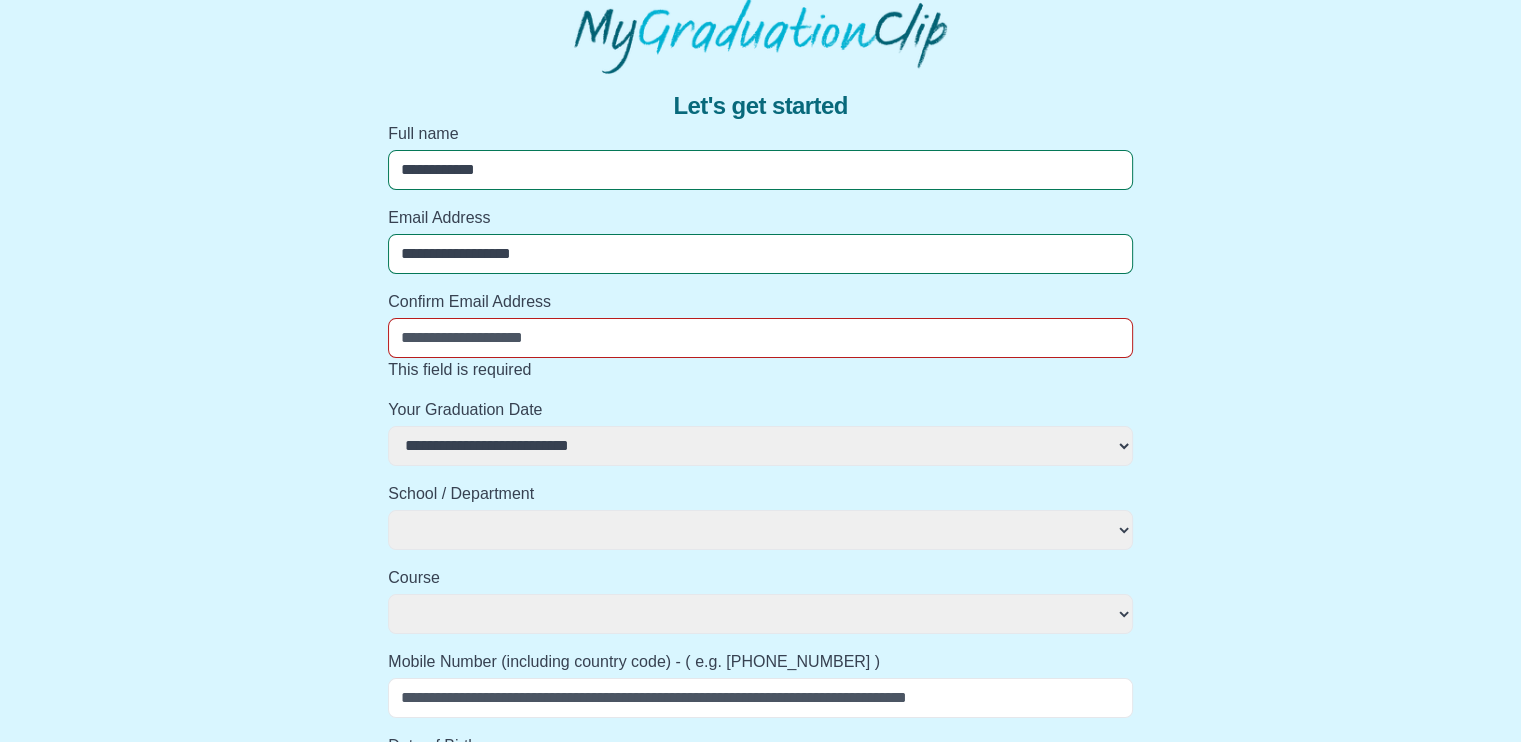 paste on "**********" 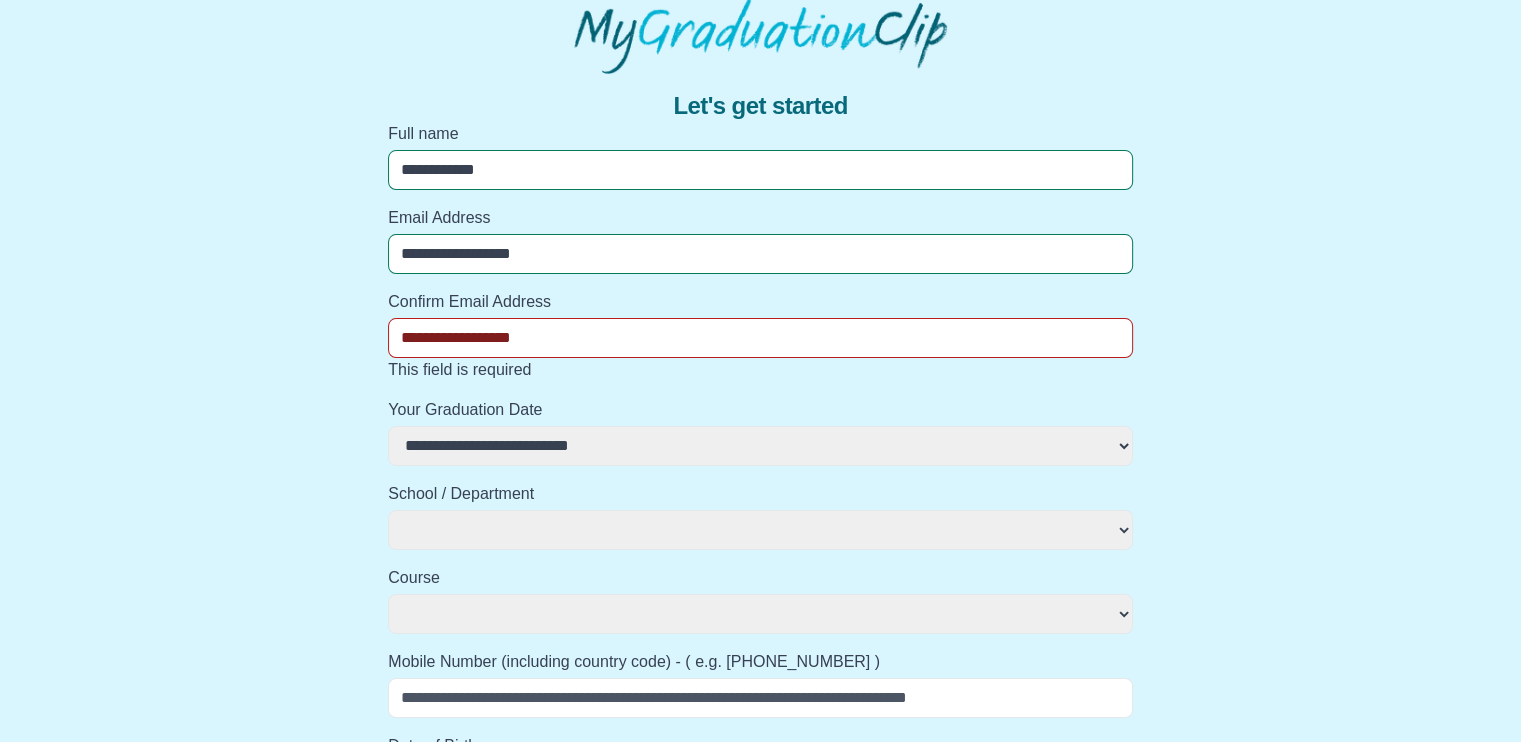 select 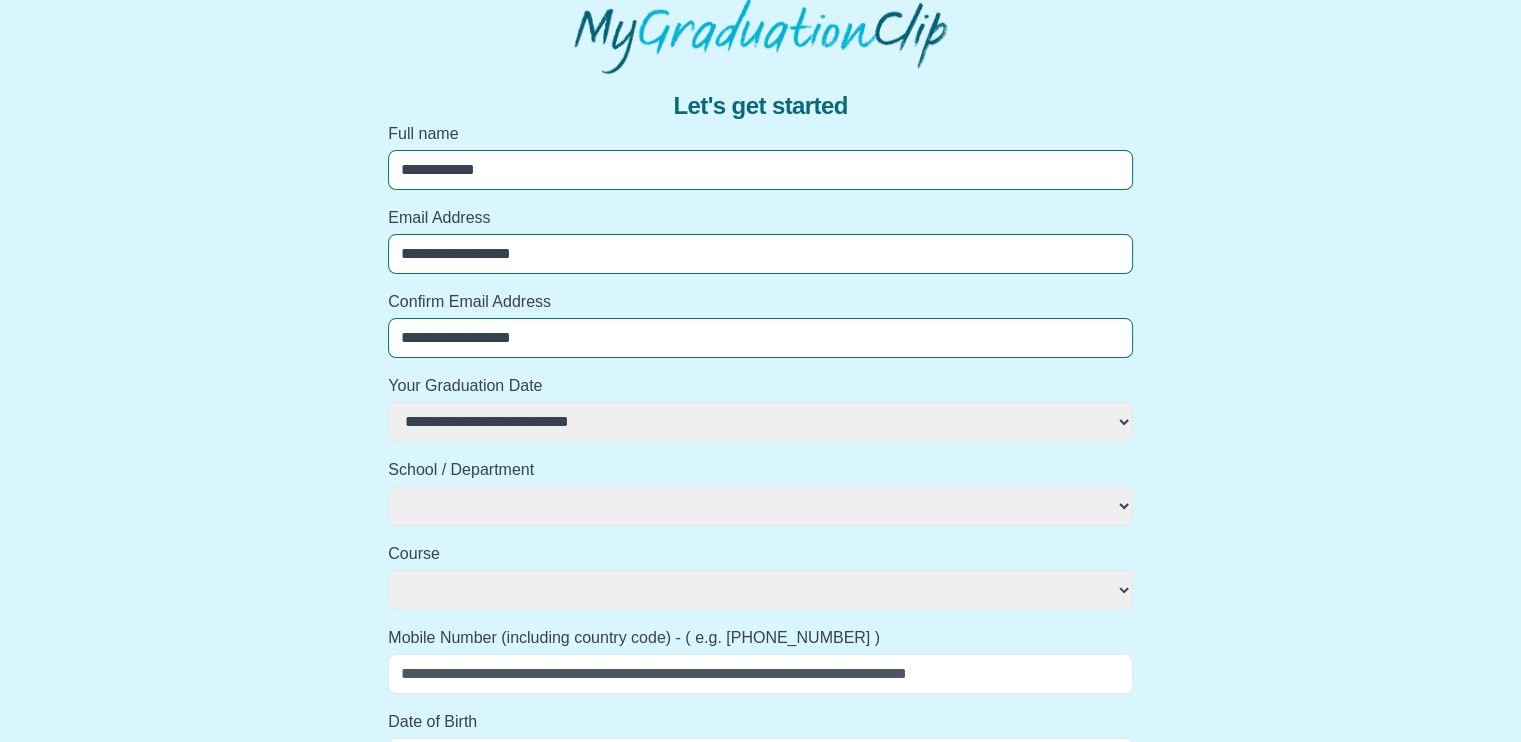 type on "**********" 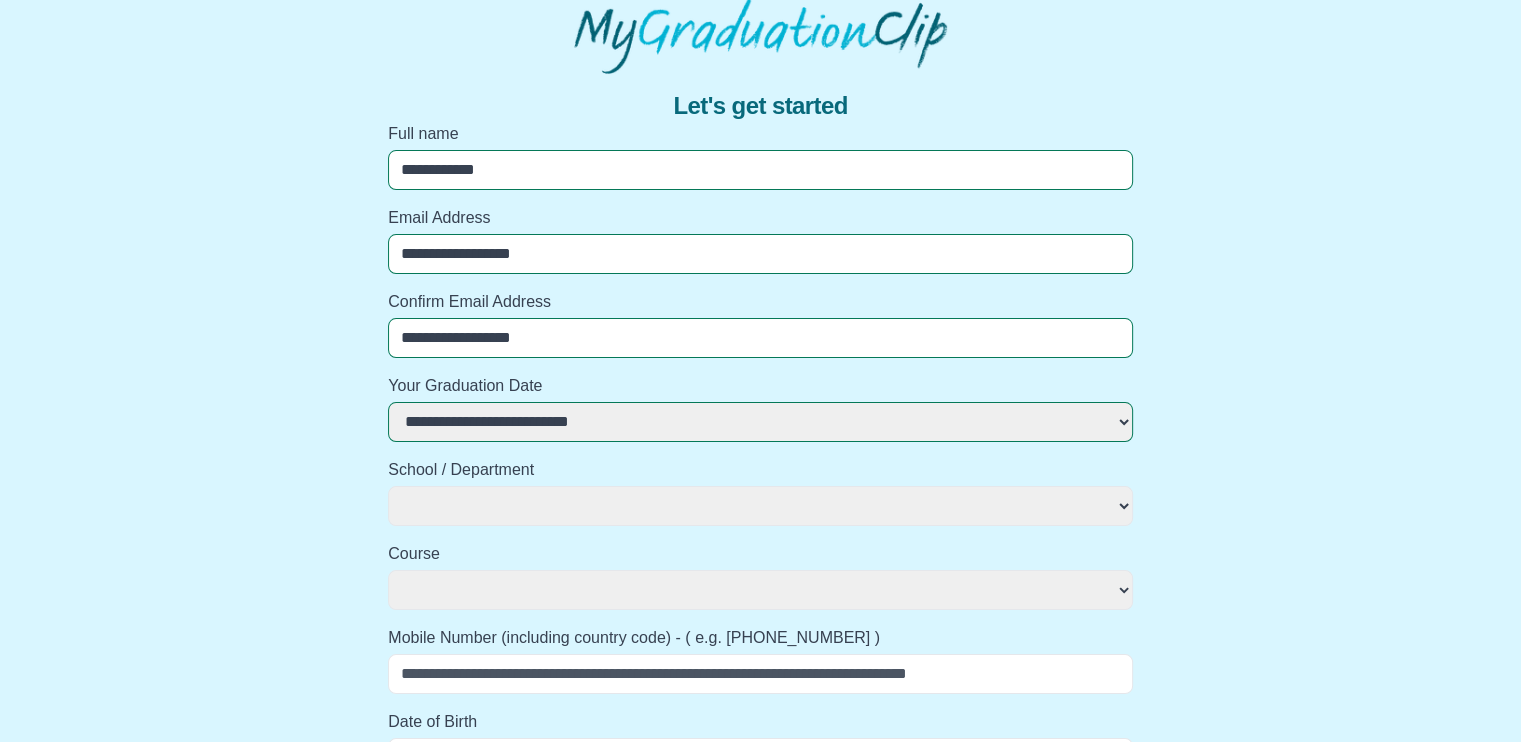 select 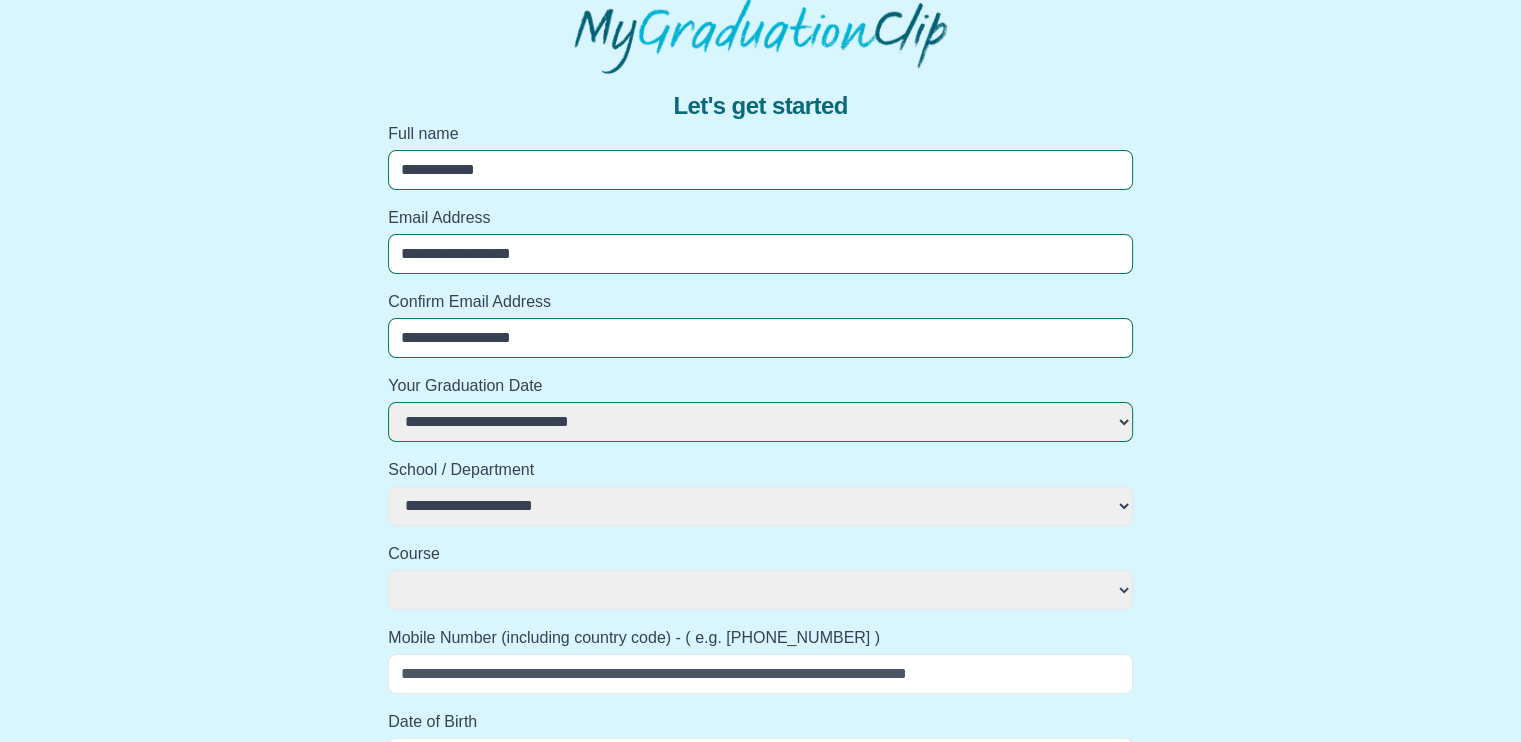 click on "**********" at bounding box center (760, 506) 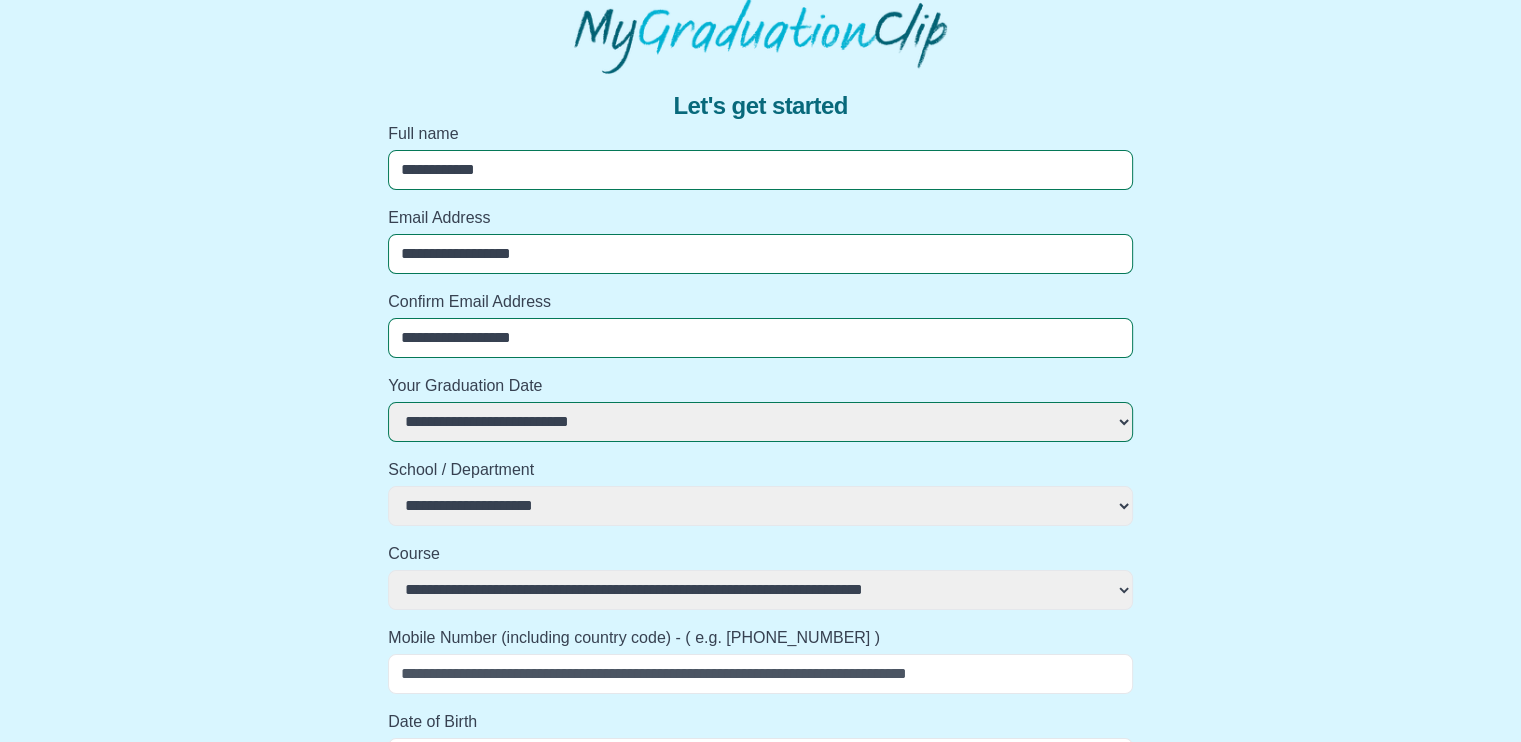 click on "**********" at bounding box center (760, 590) 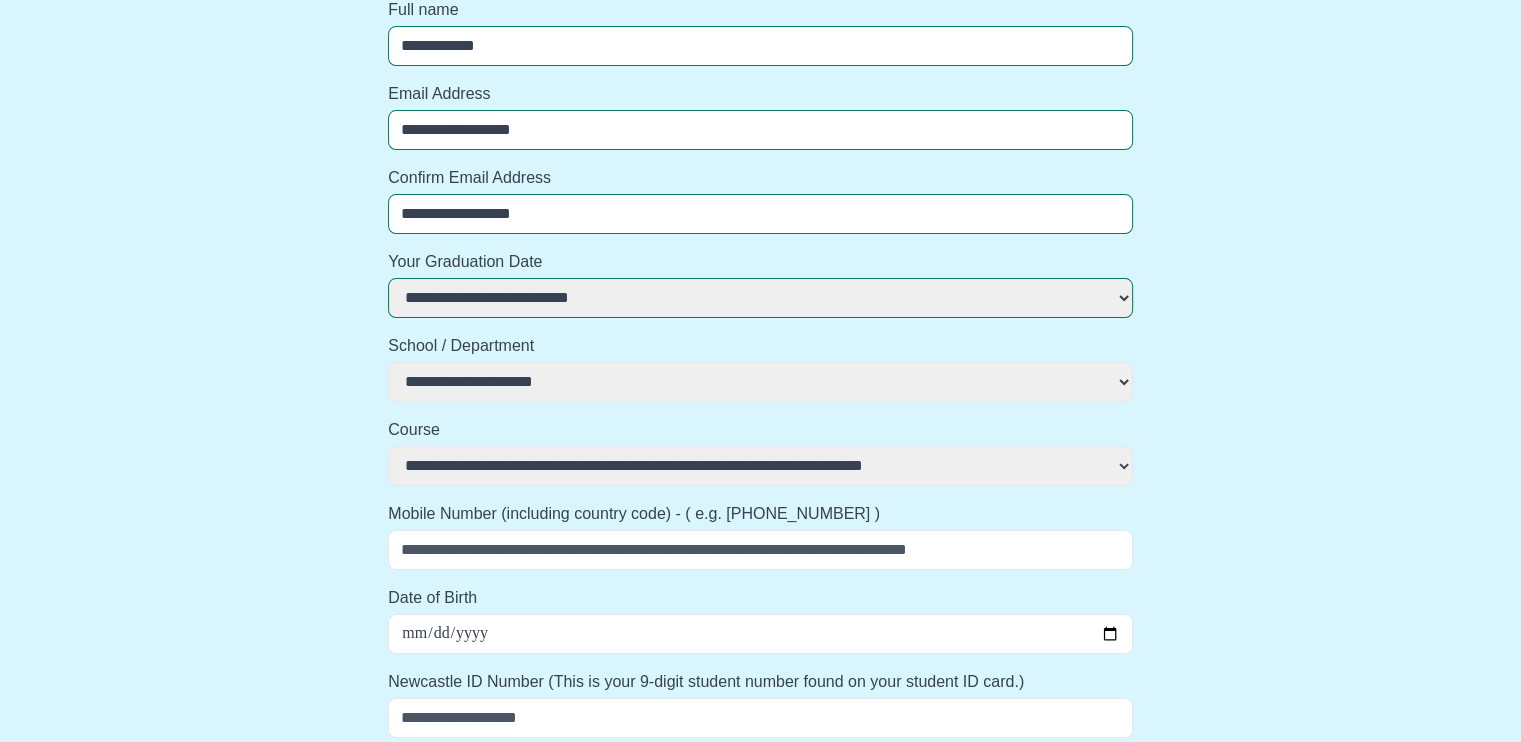 scroll, scrollTop: 230, scrollLeft: 0, axis: vertical 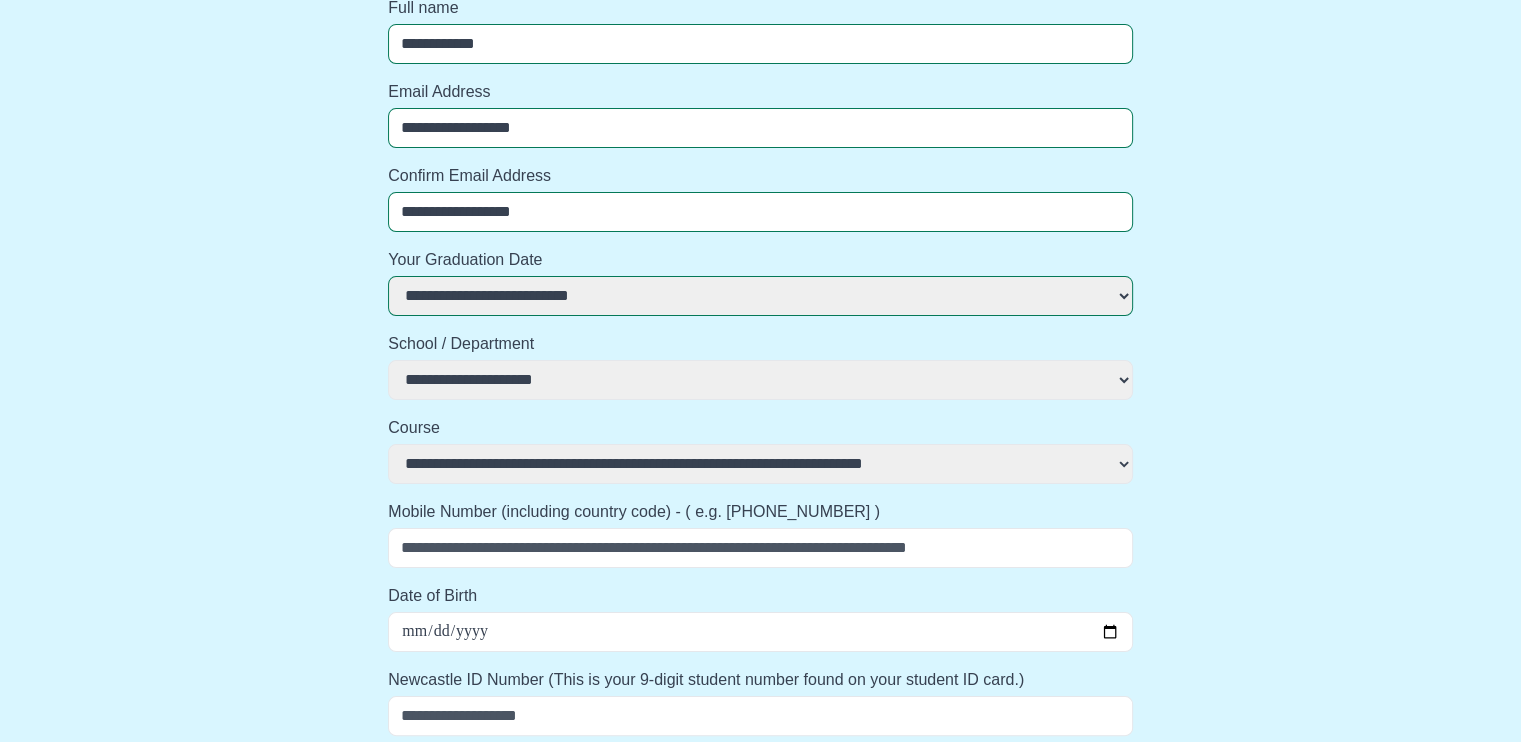 select 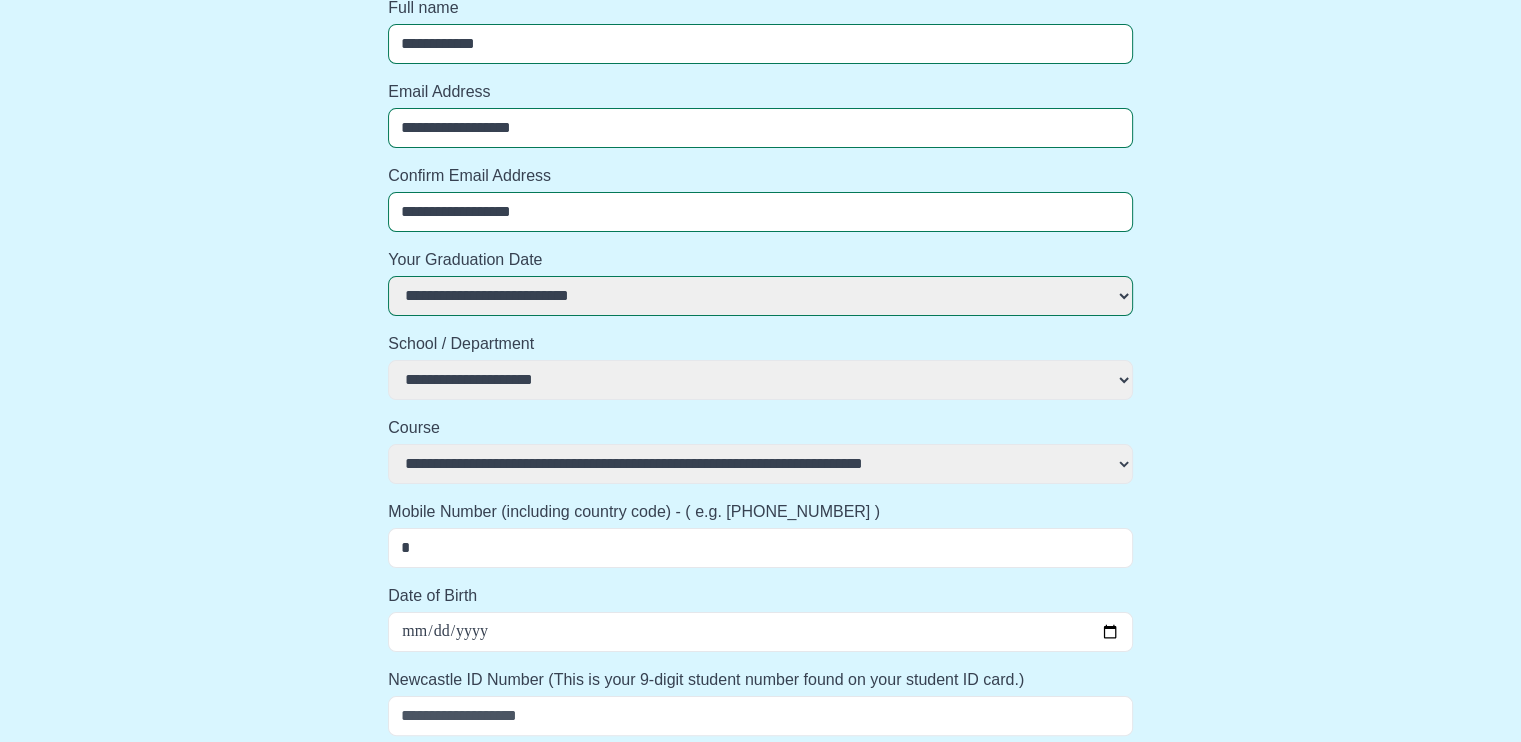 select 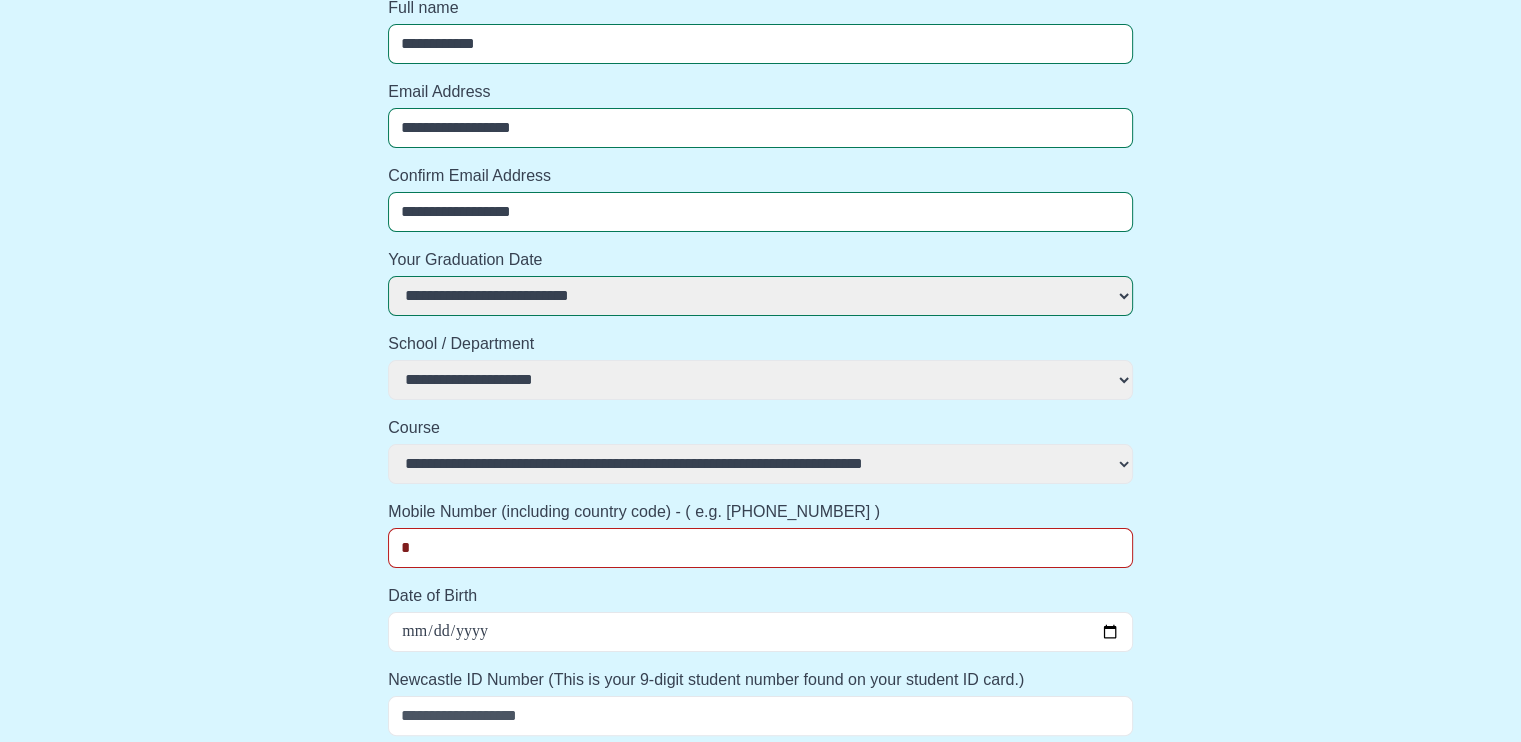 type on "**" 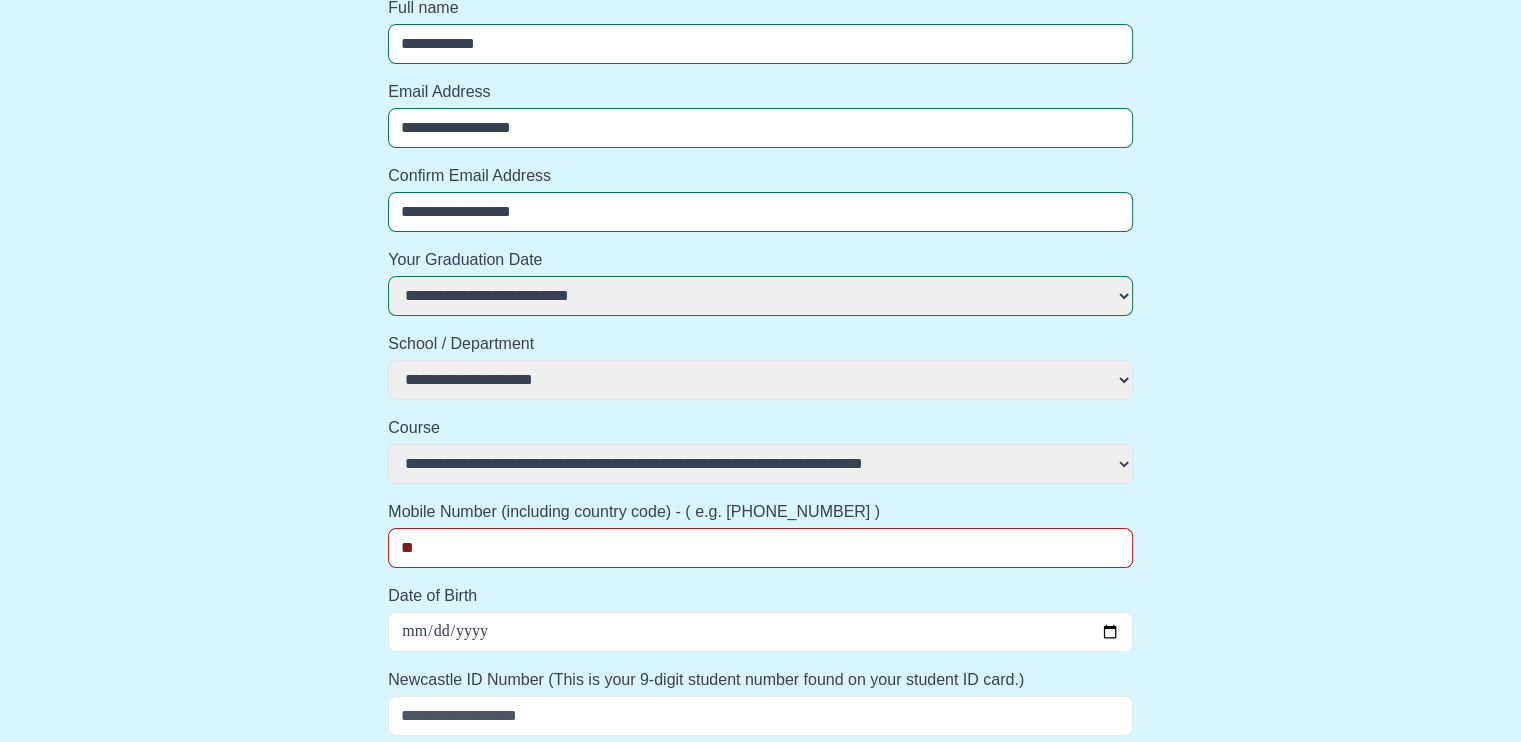 select 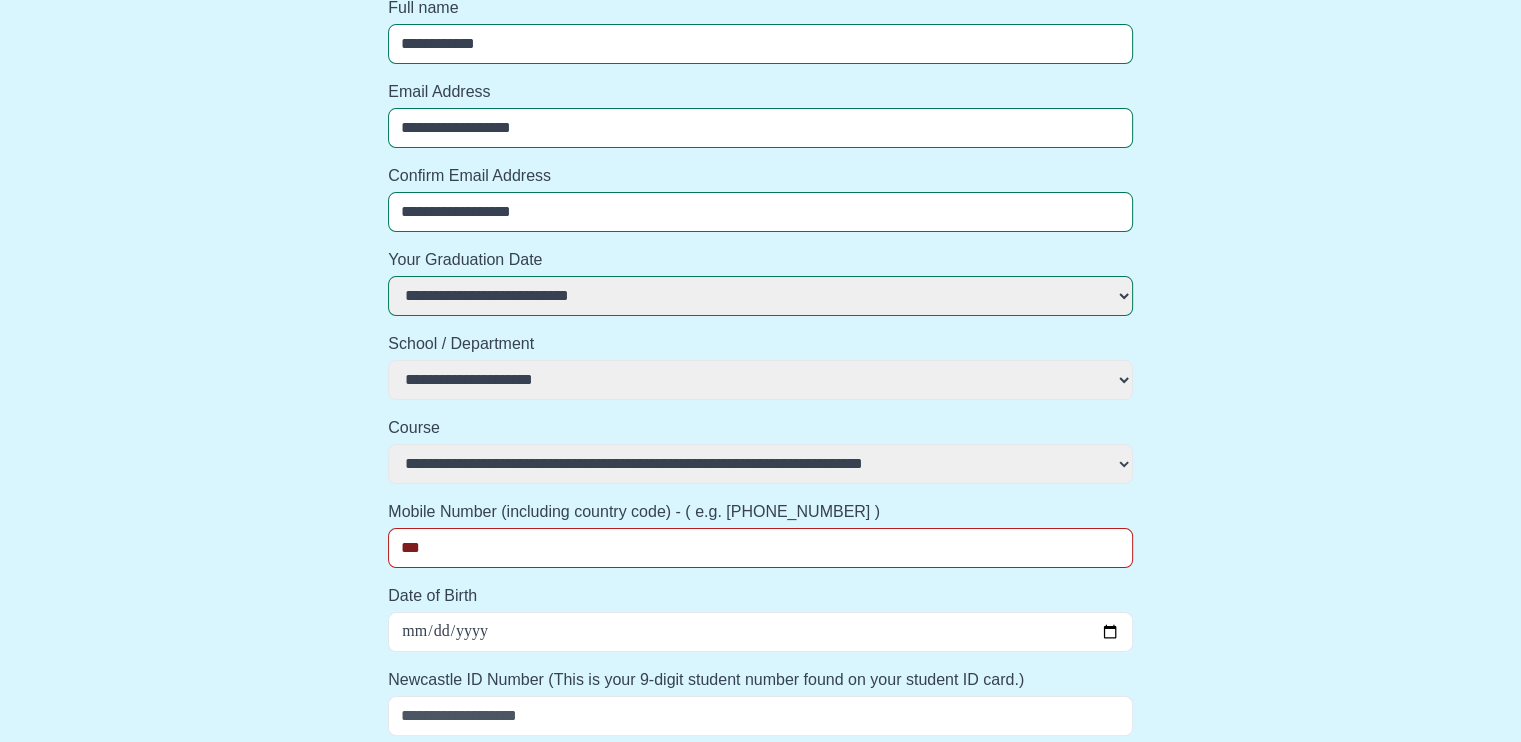 select 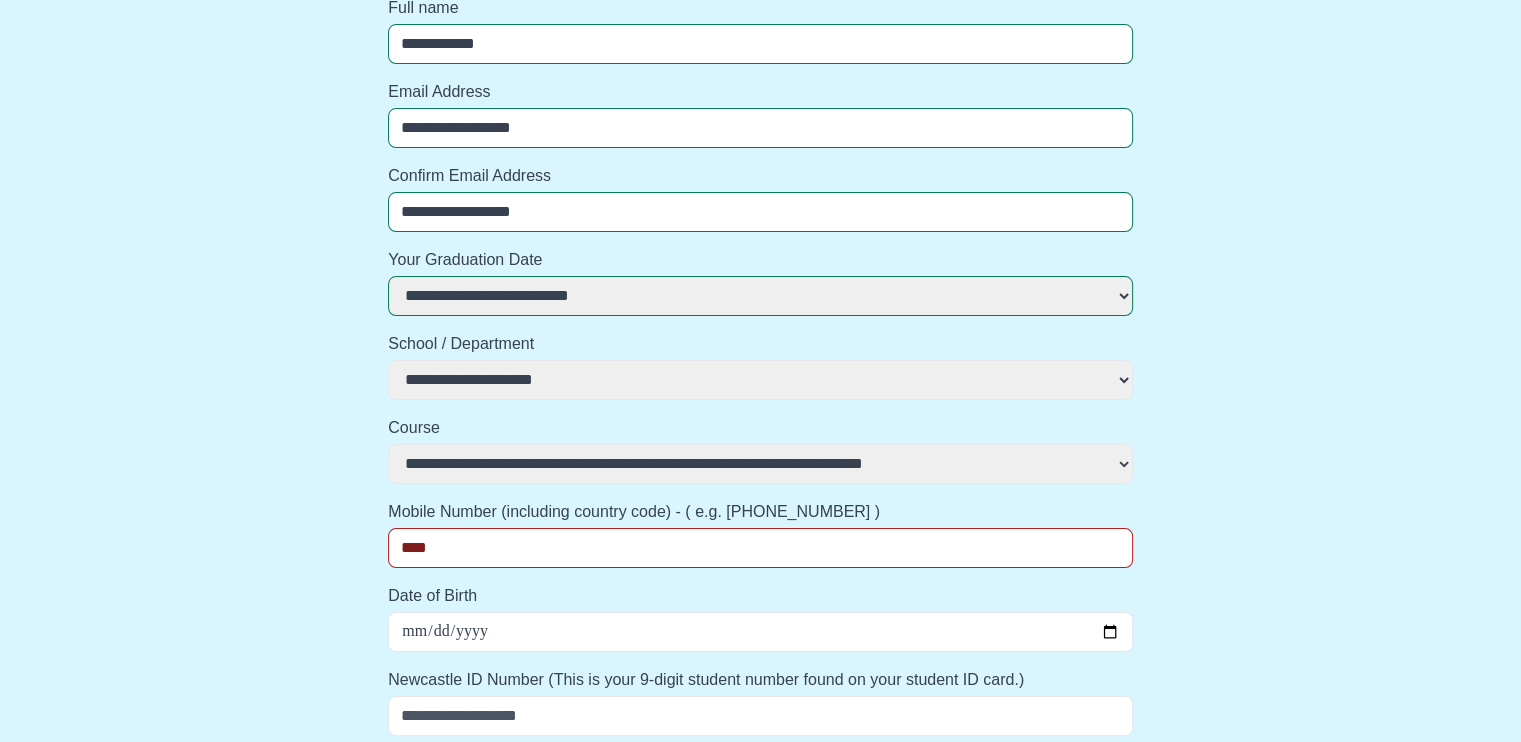 select 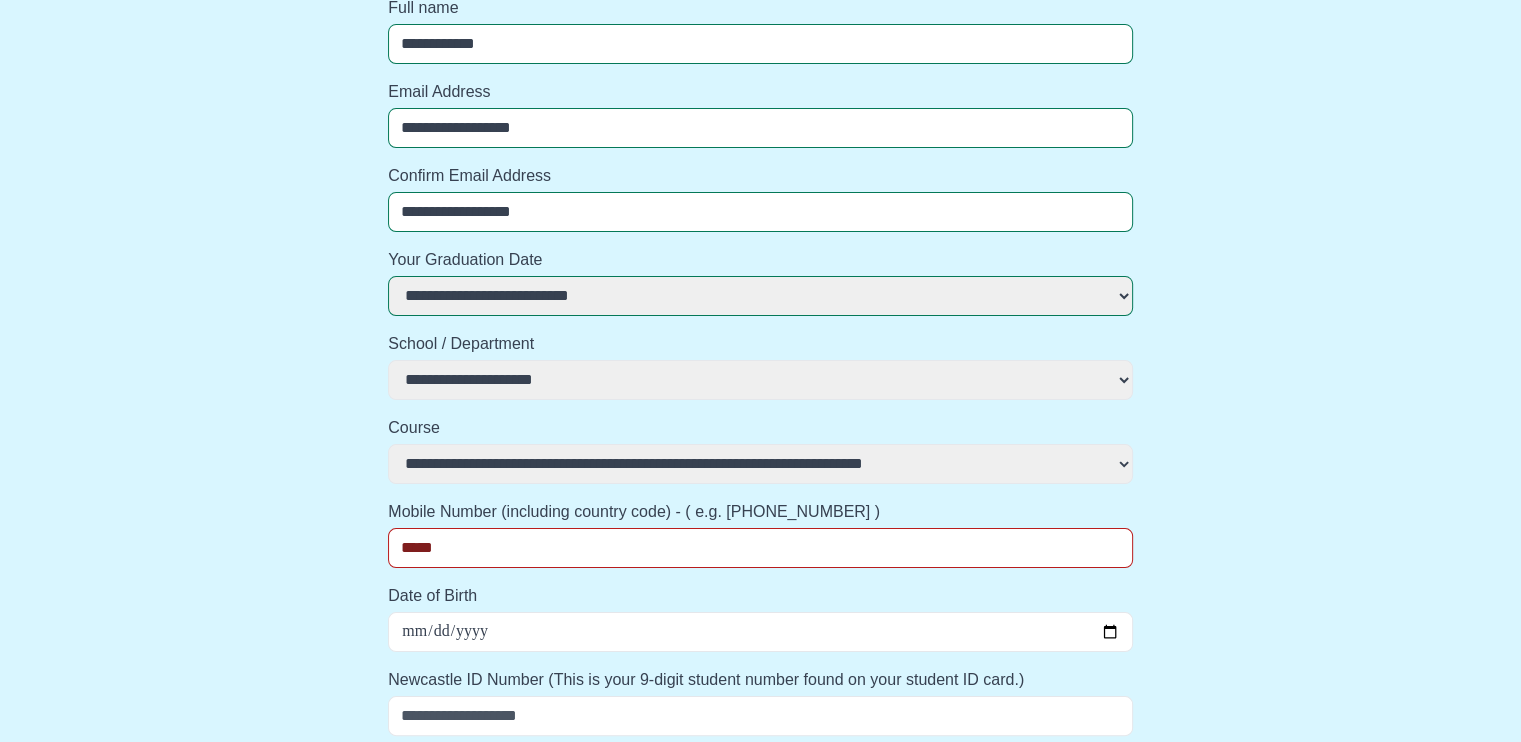 select 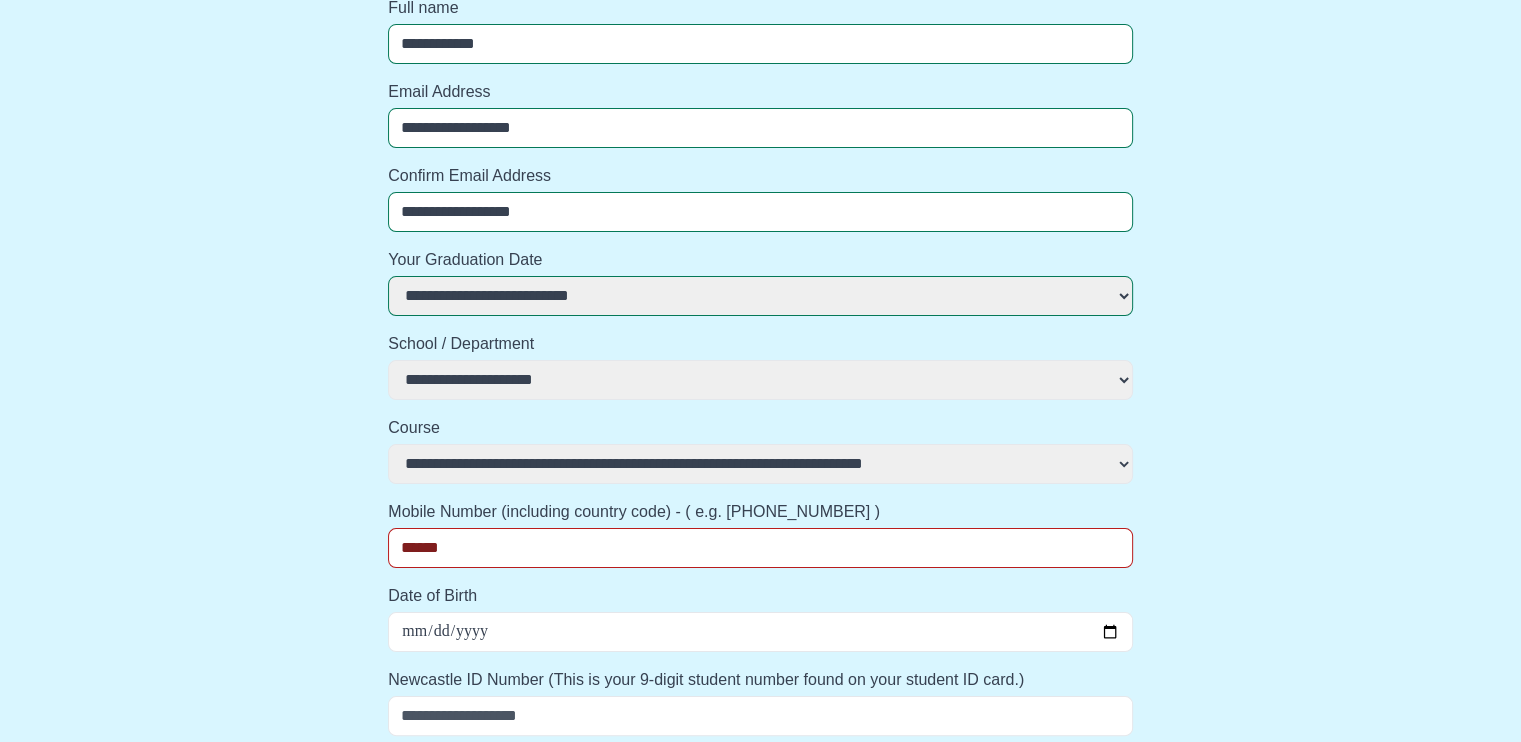 select 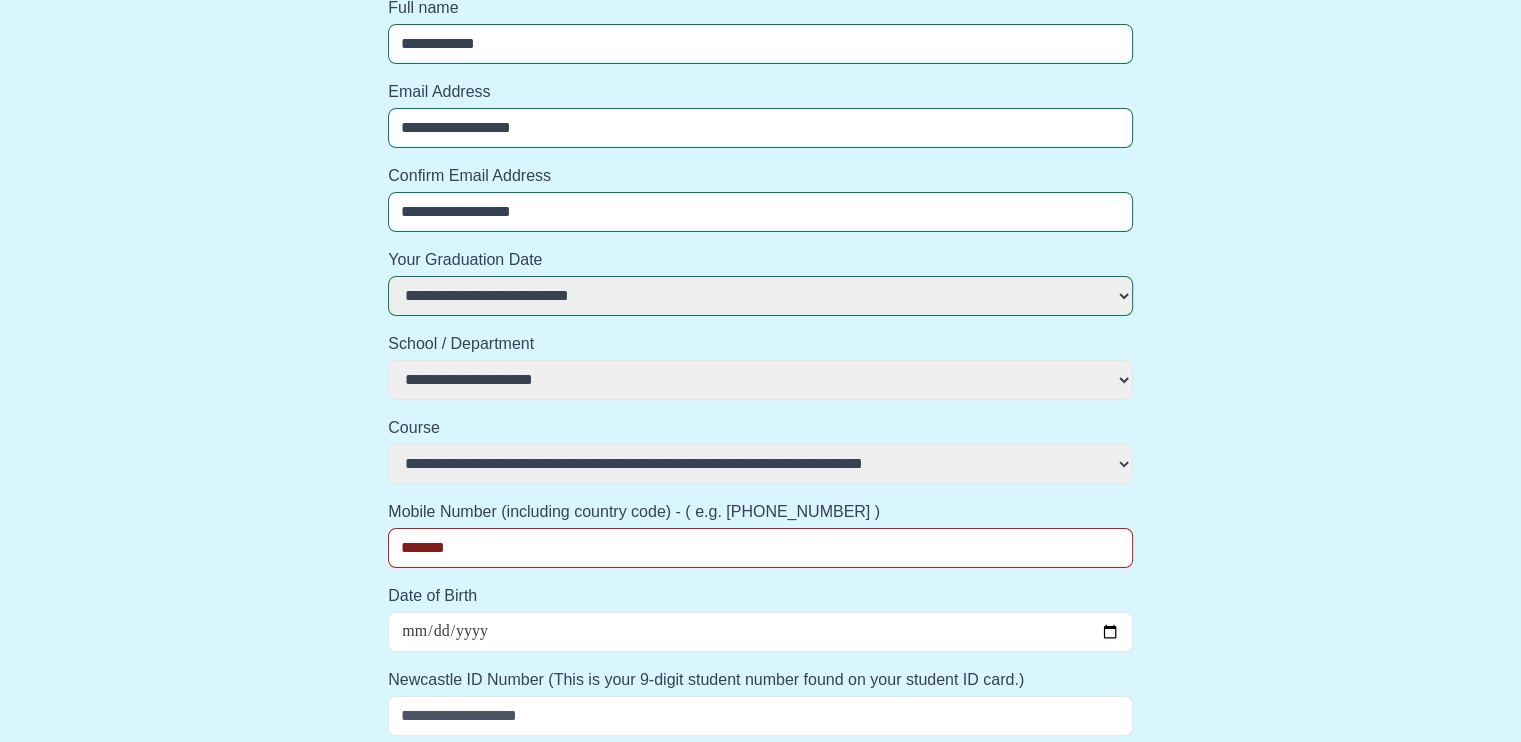 select 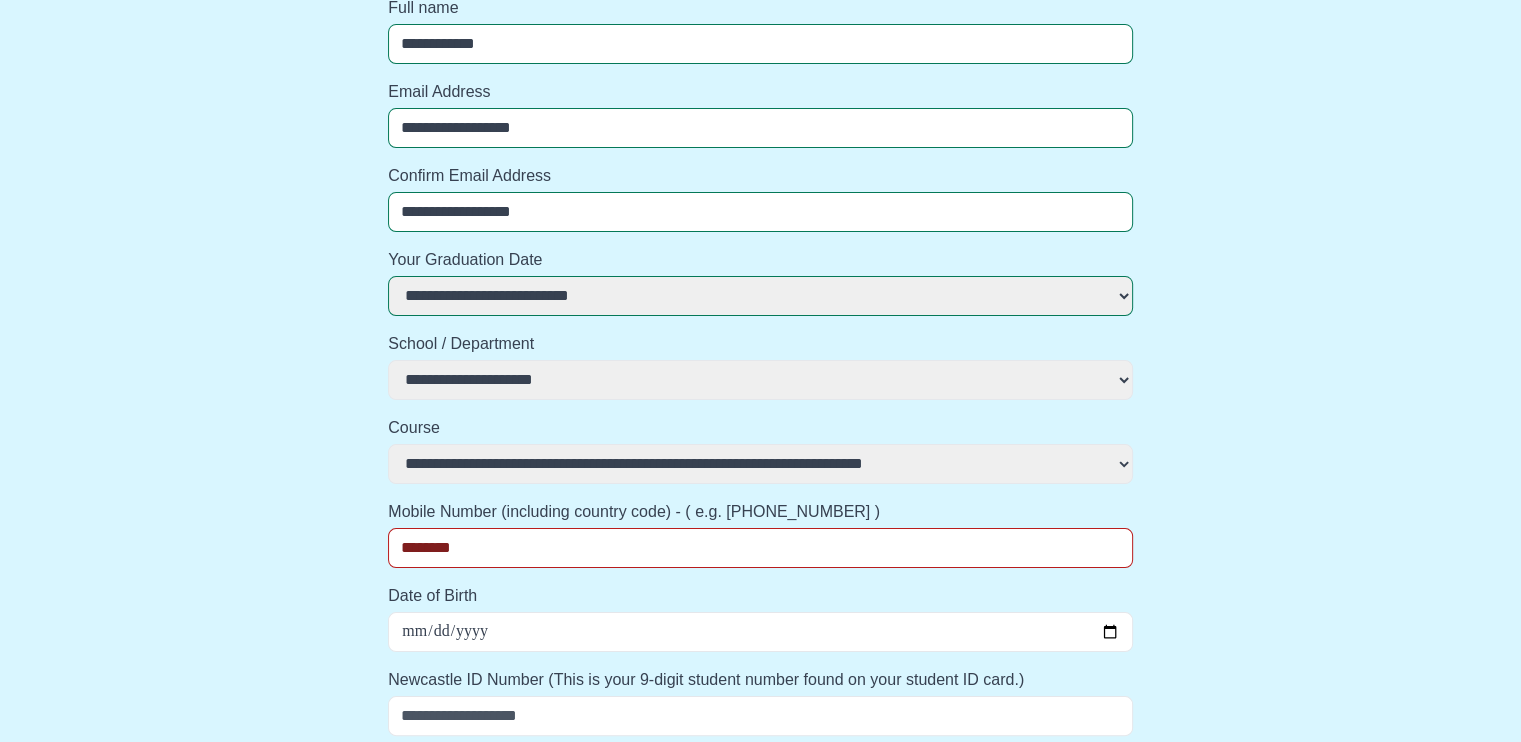 select 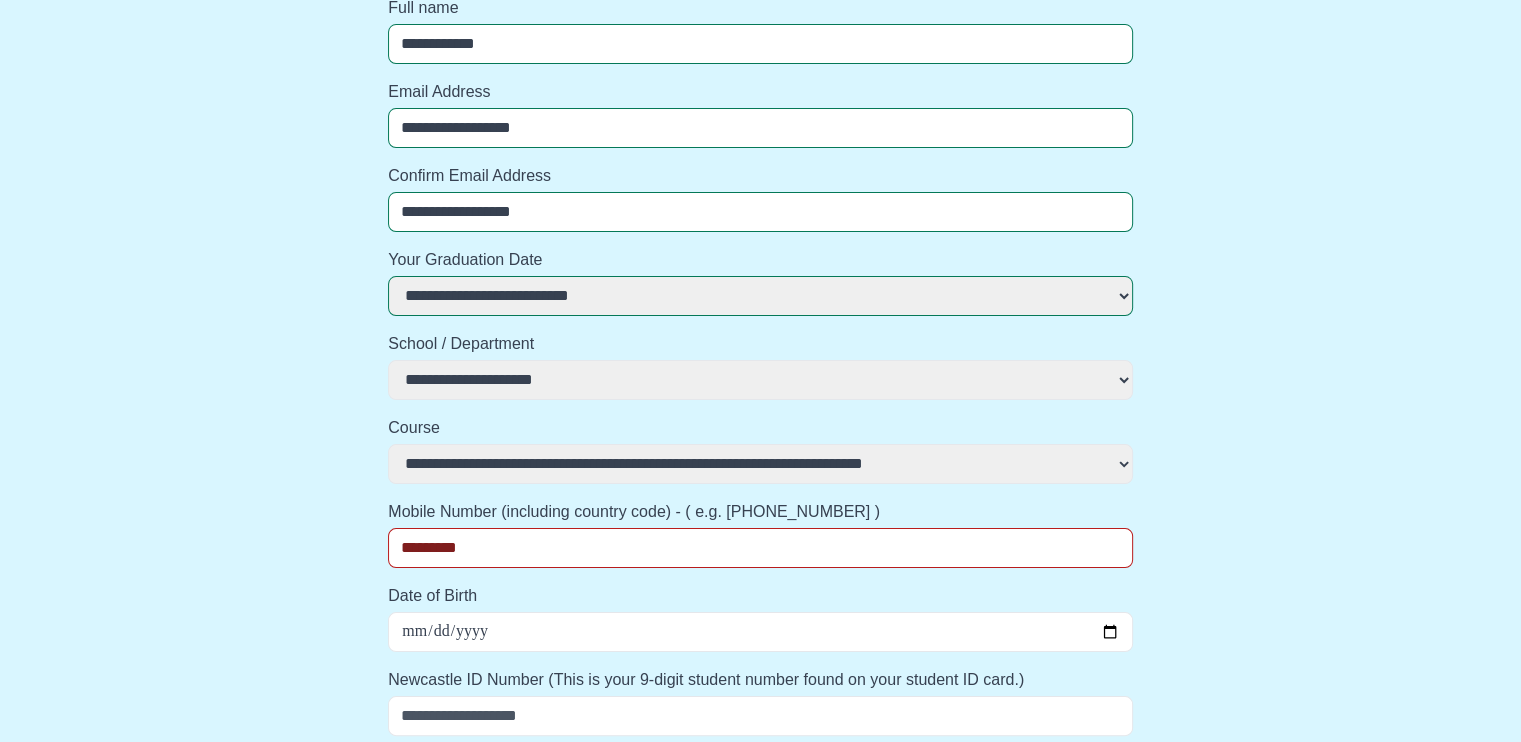 select 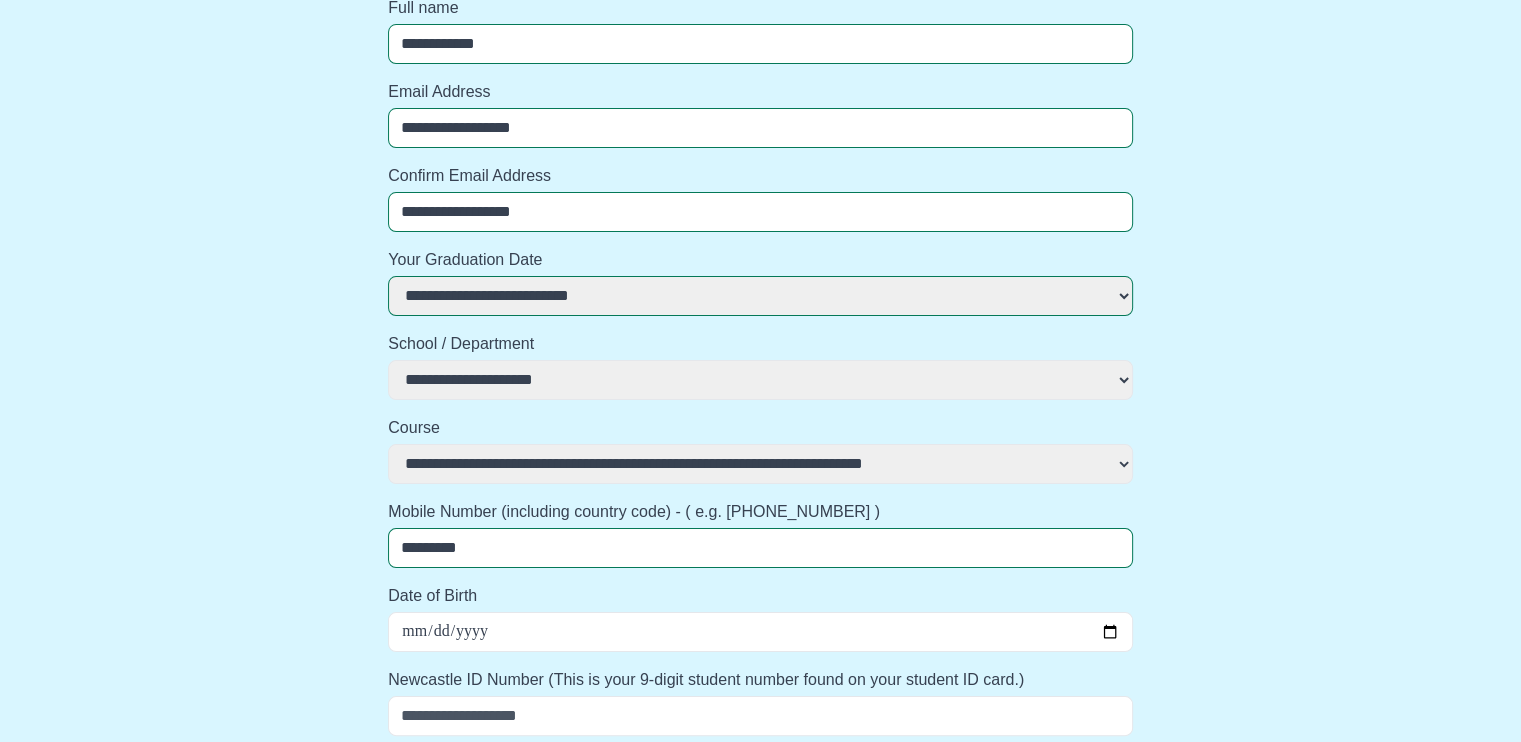 type on "**********" 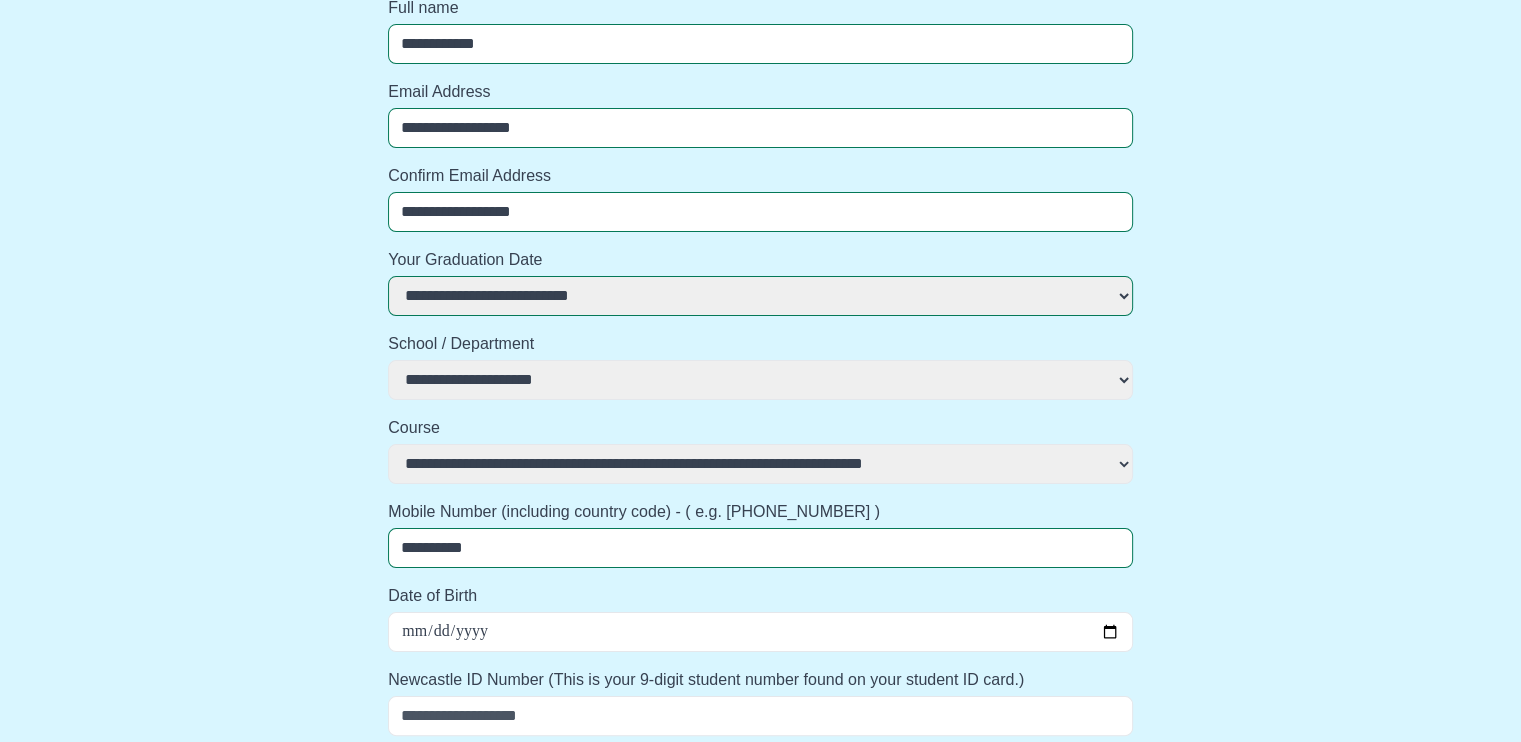 select 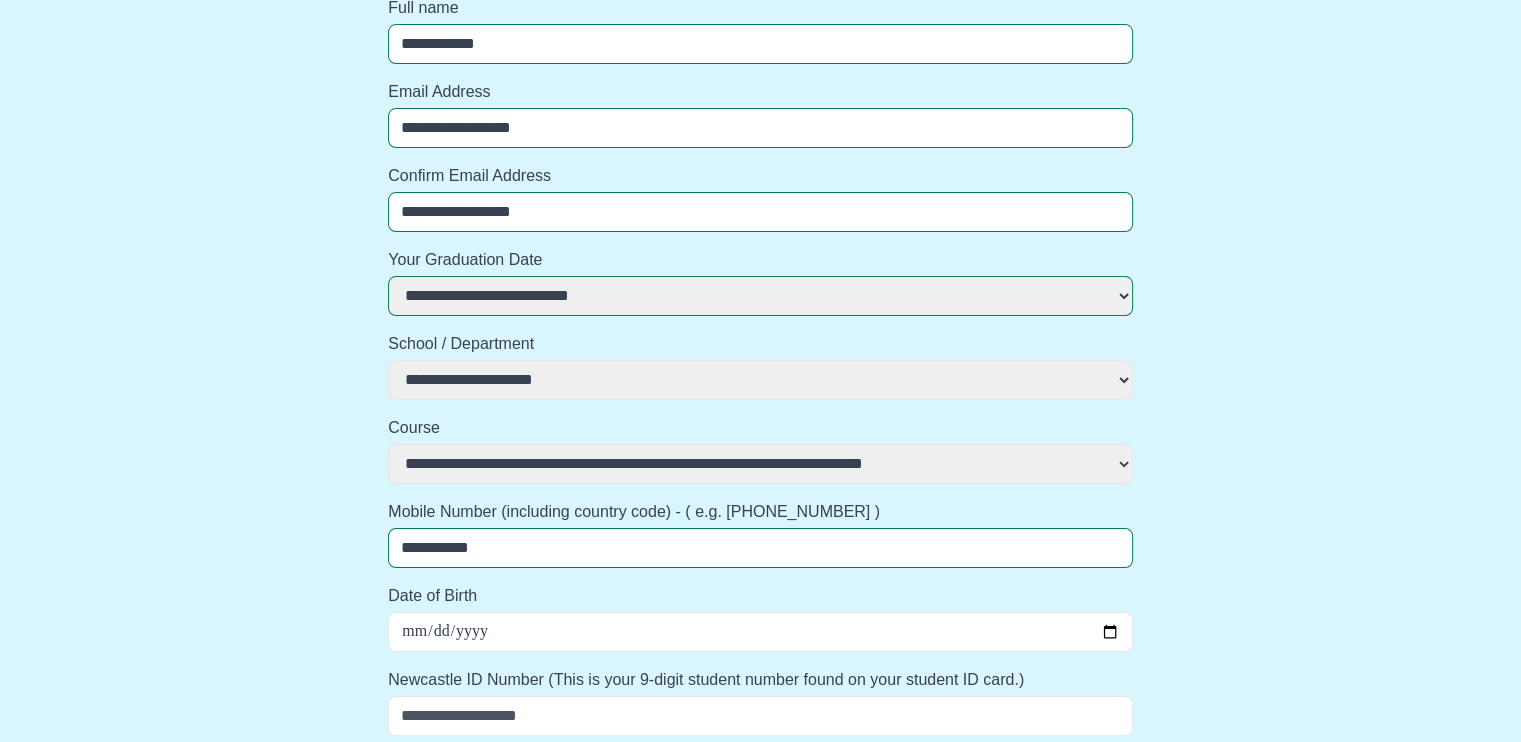 select 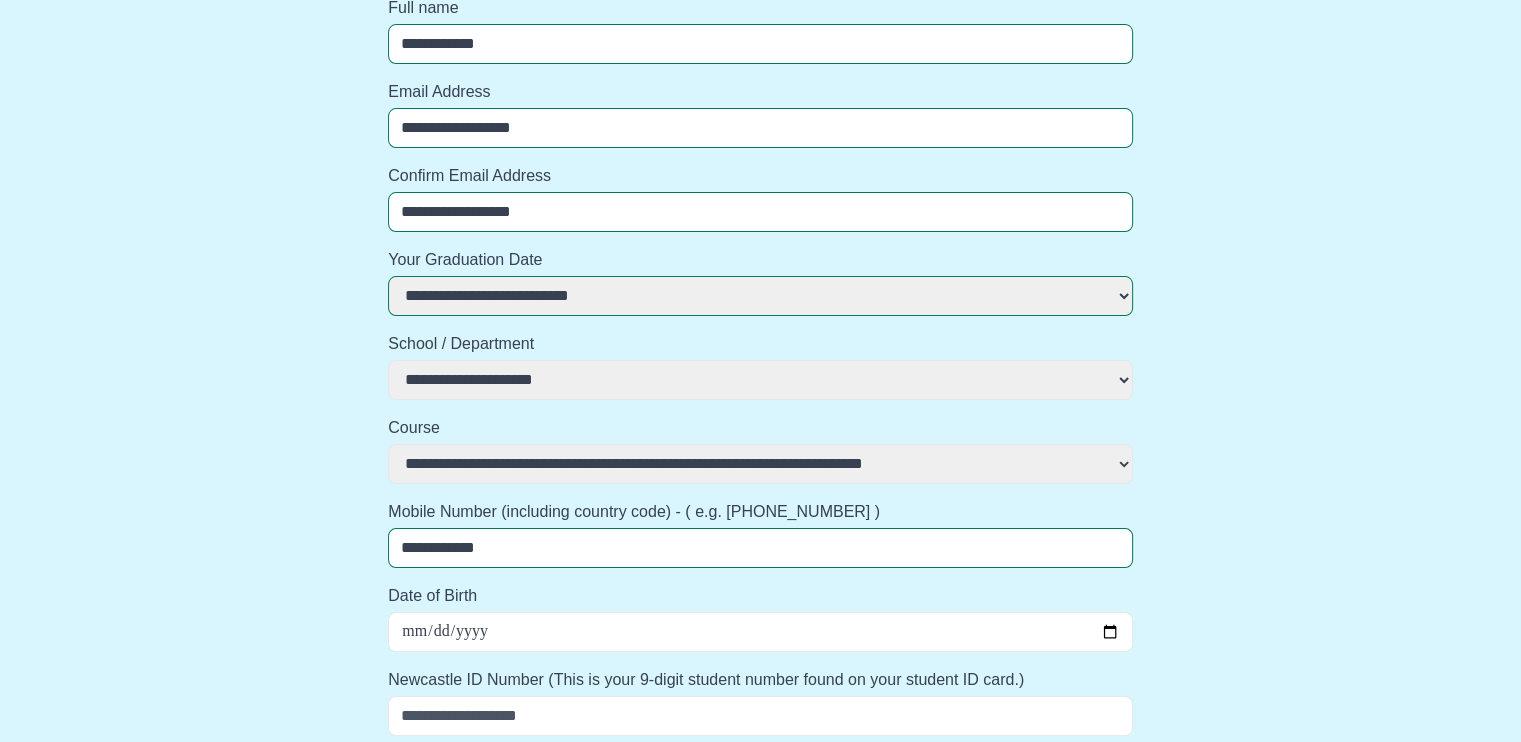 select 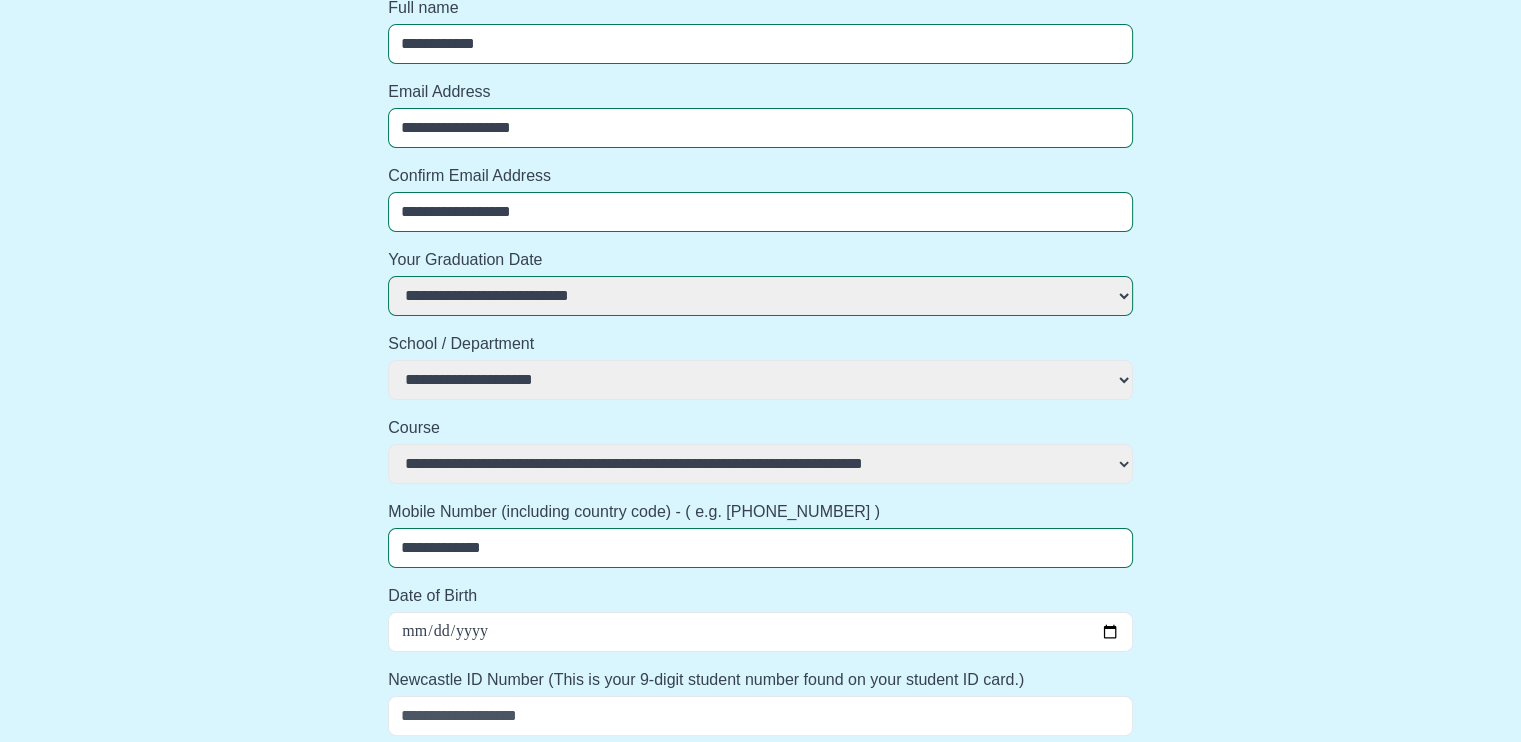 select 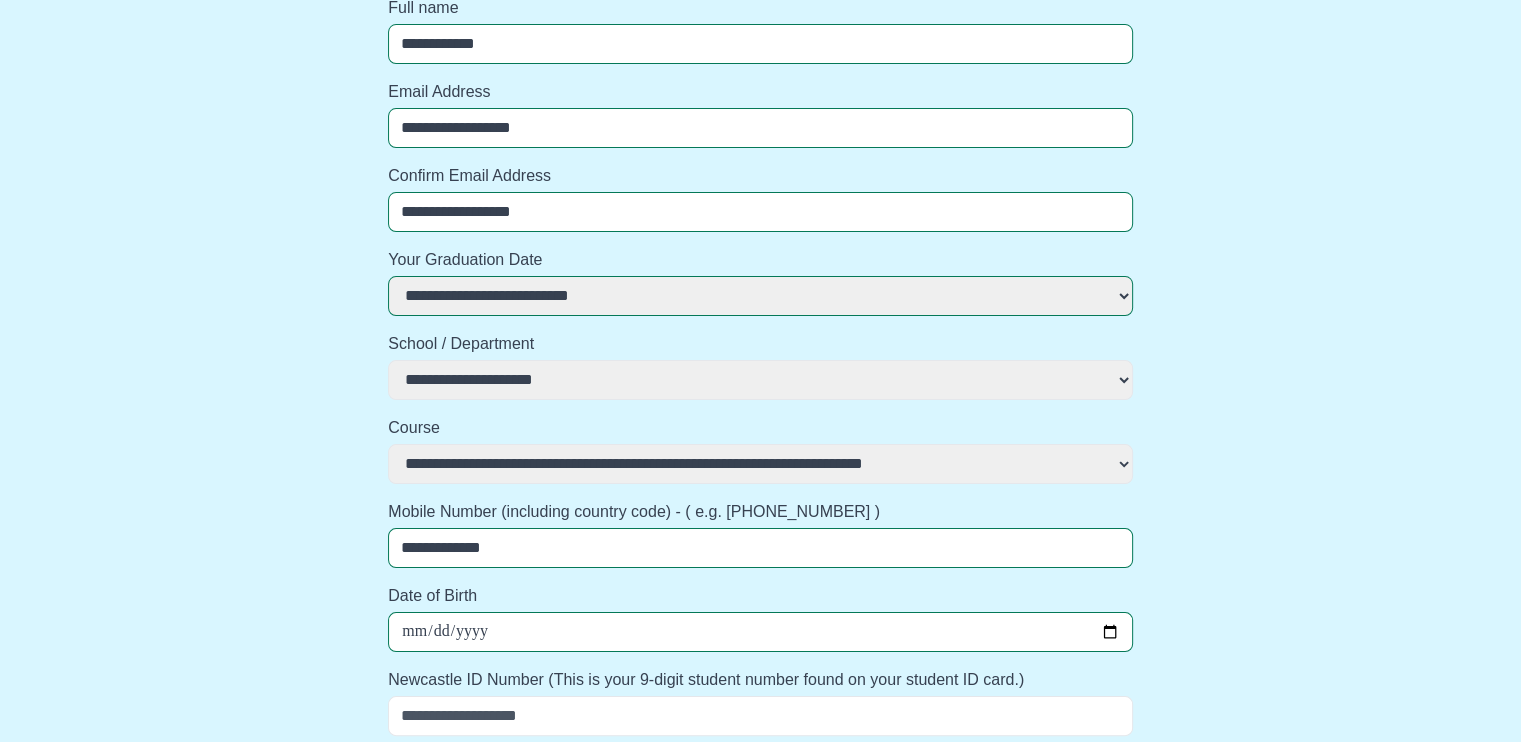 type on "**********" 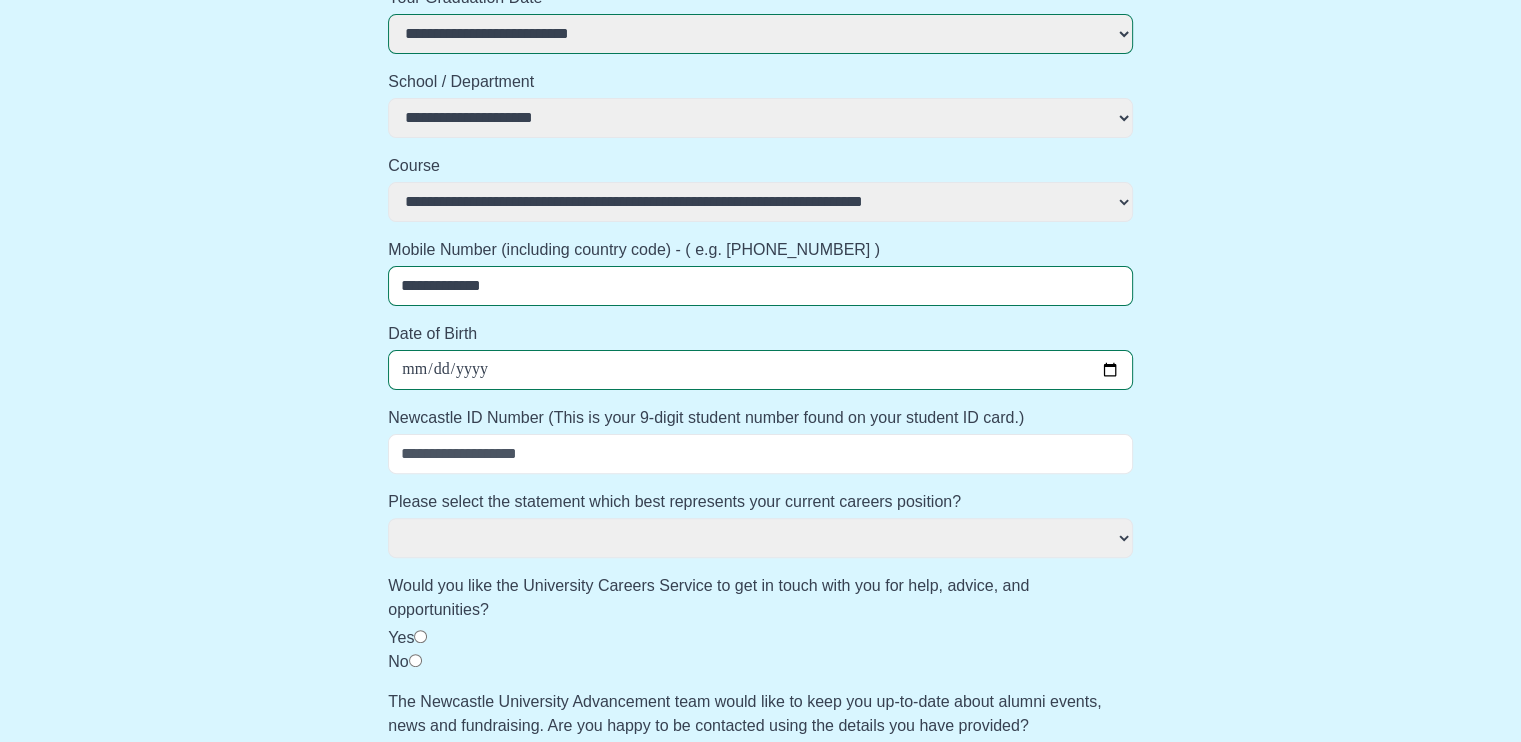 scroll, scrollTop: 528, scrollLeft: 0, axis: vertical 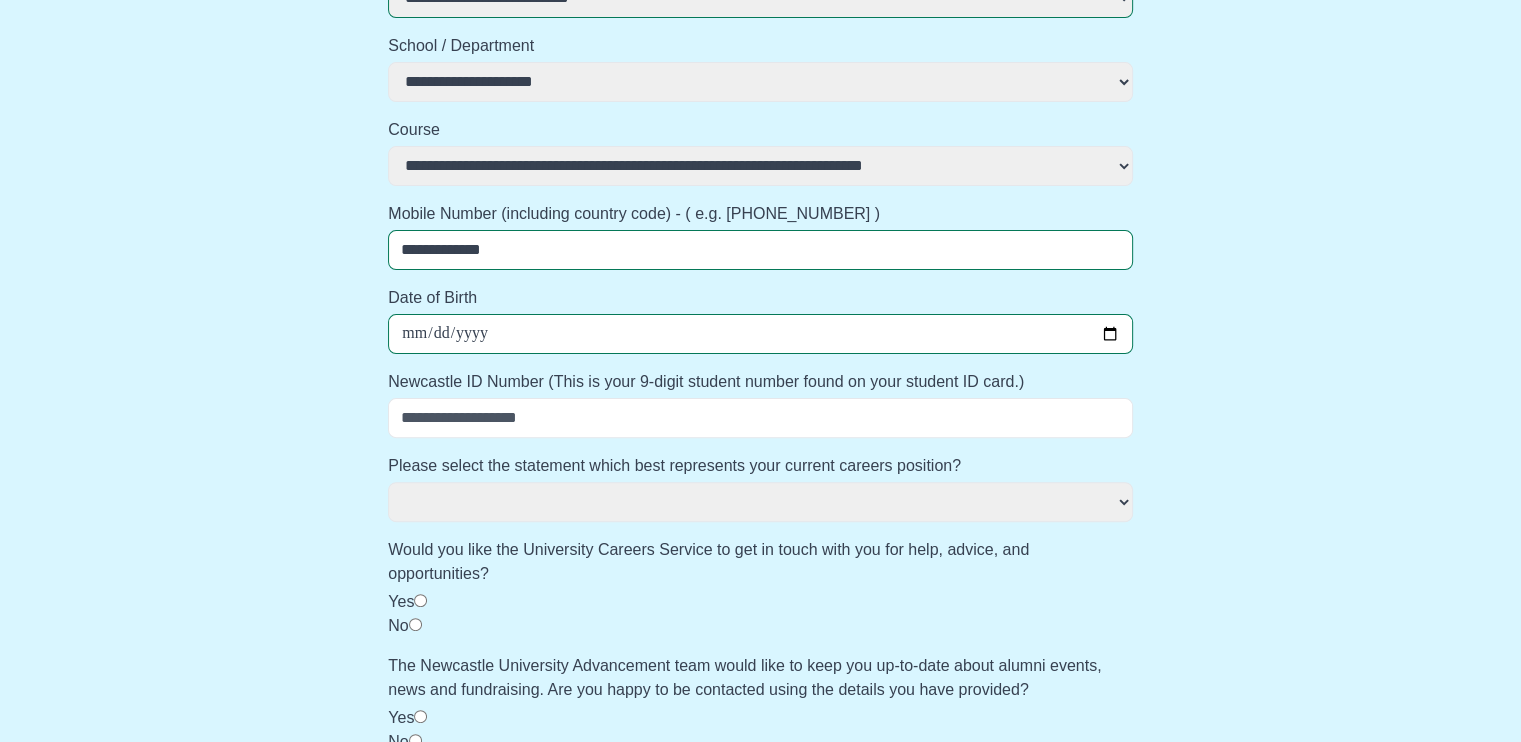 select 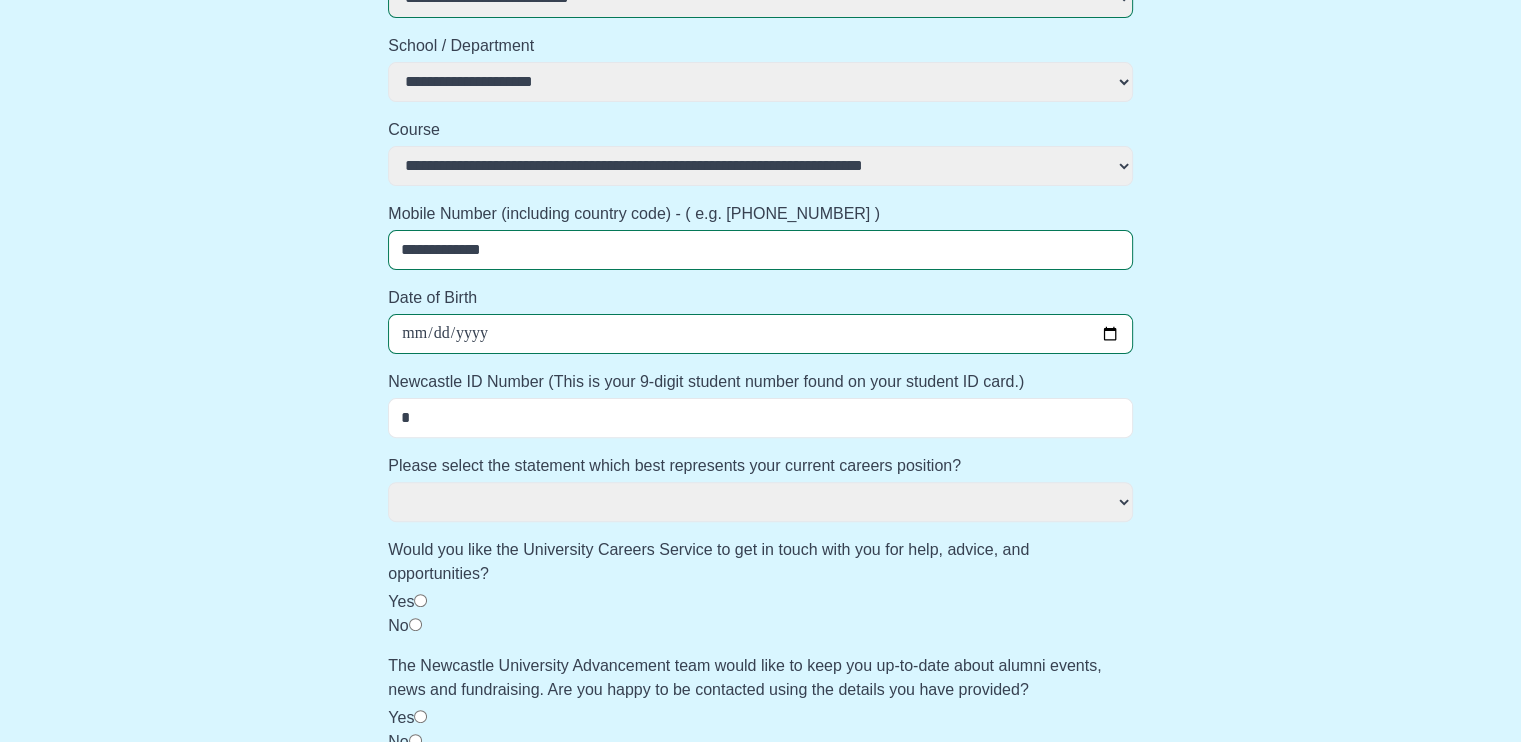 select 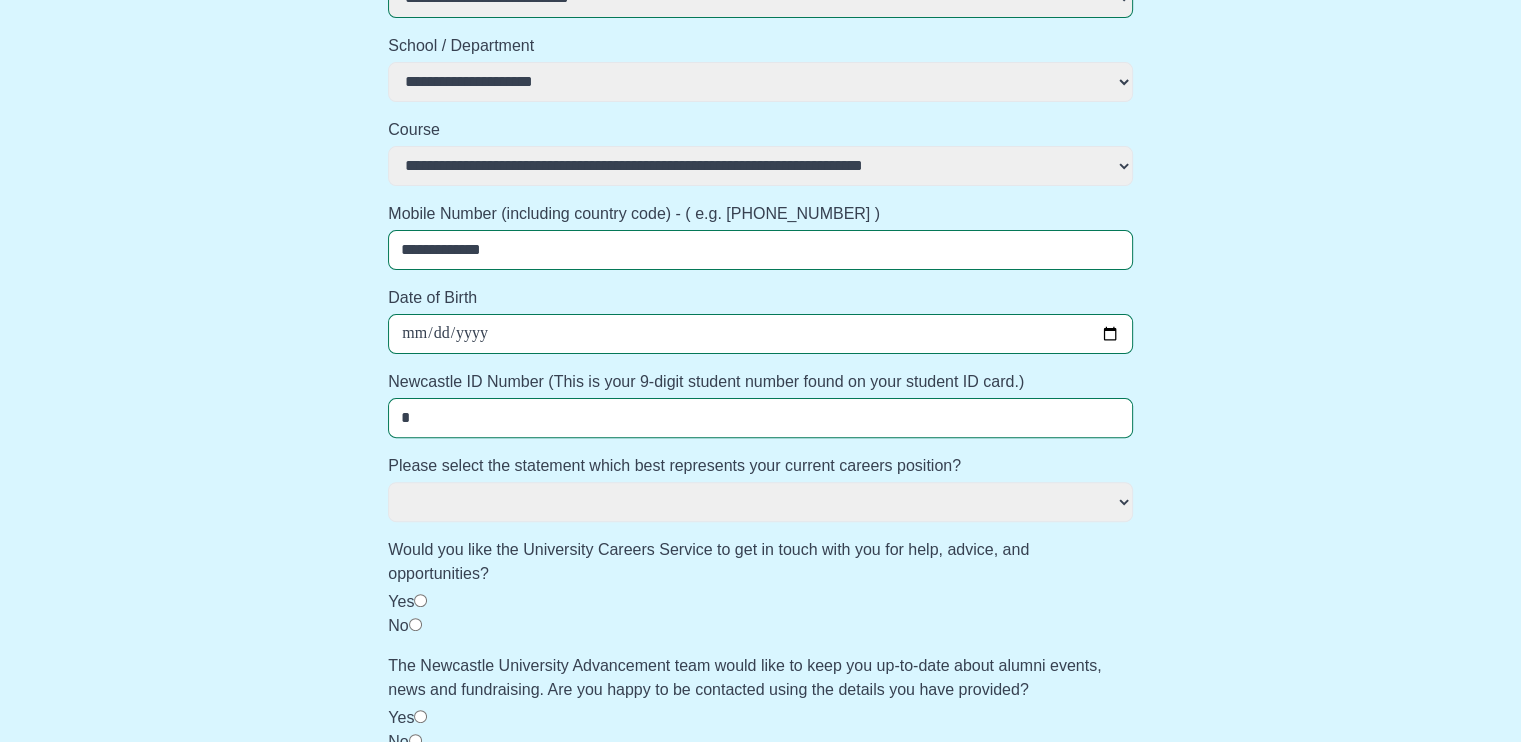 type on "**" 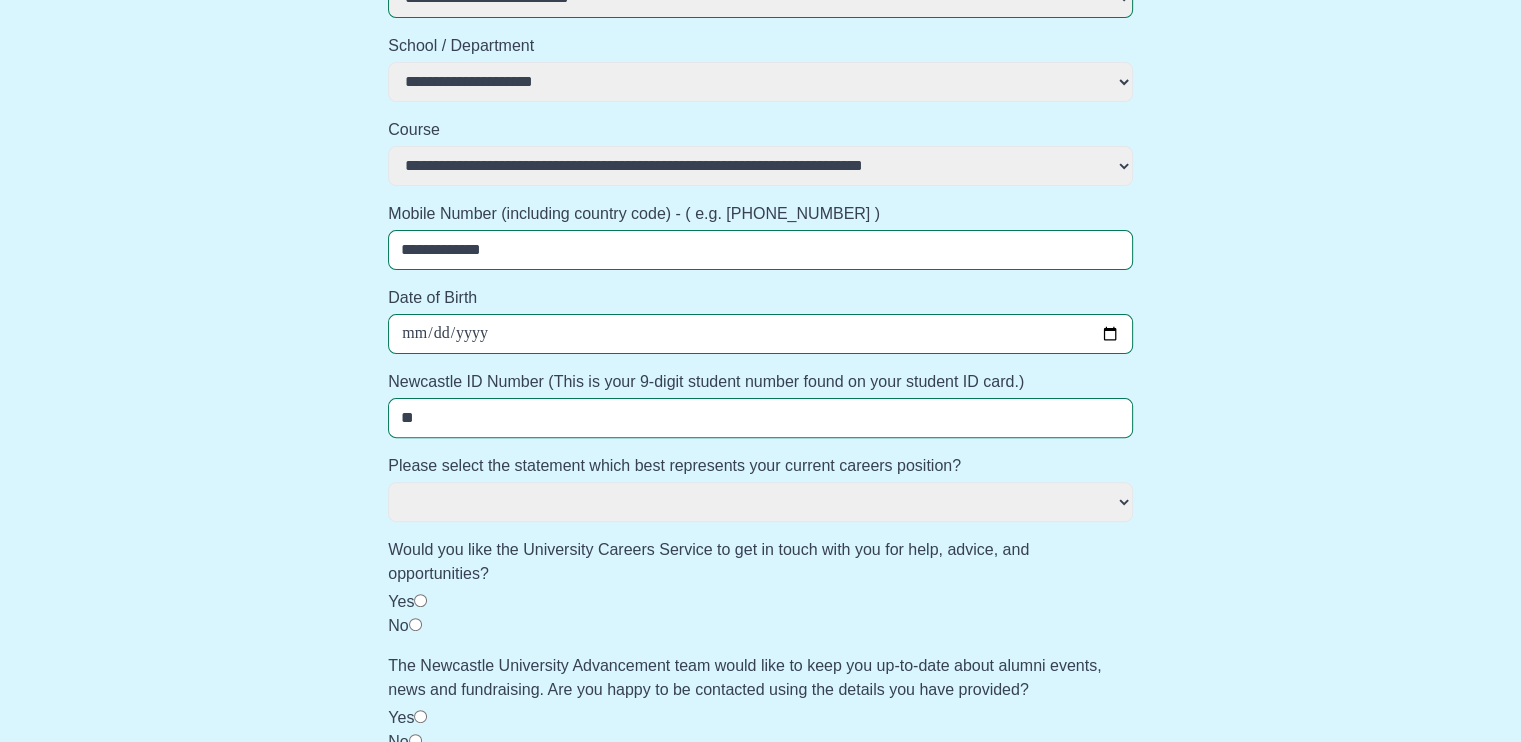 select 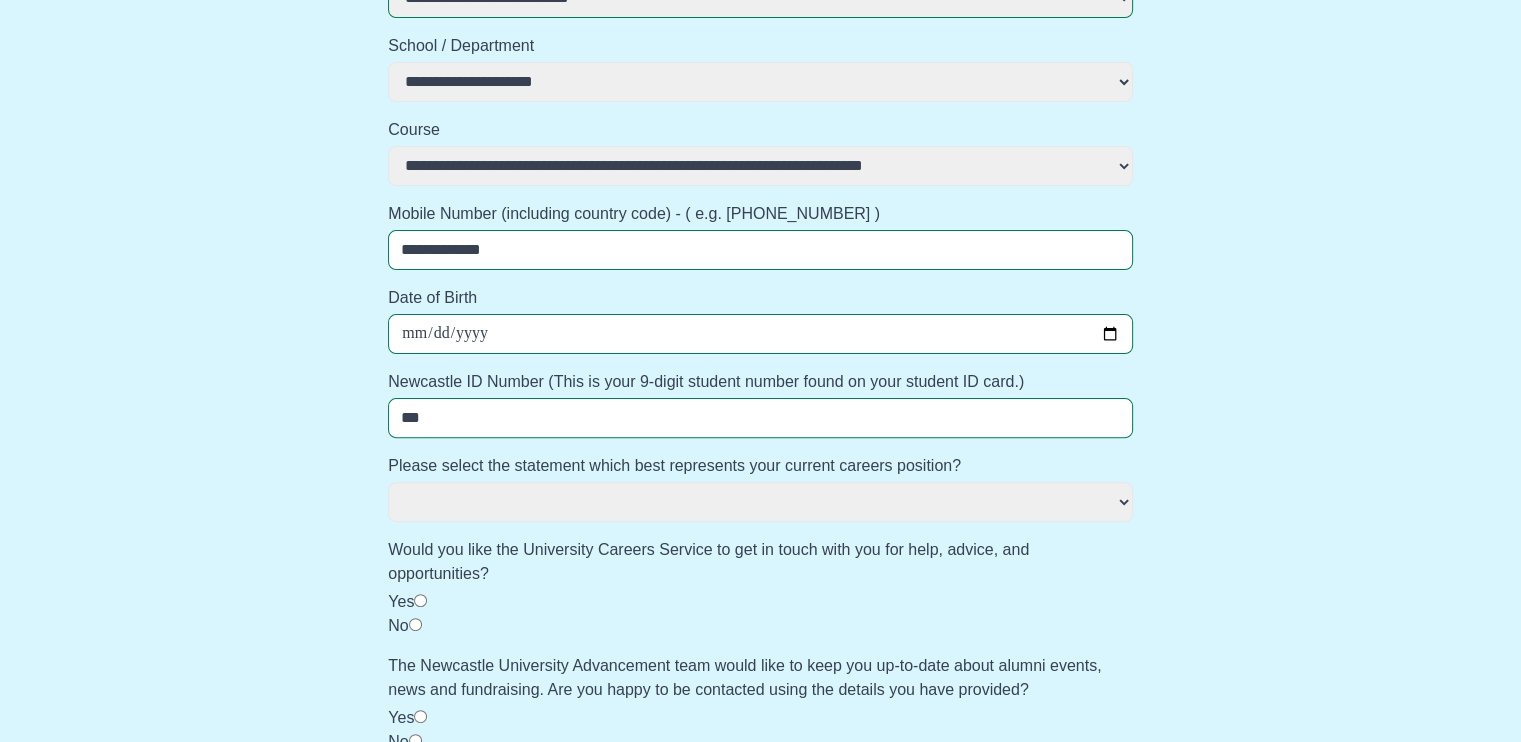 select 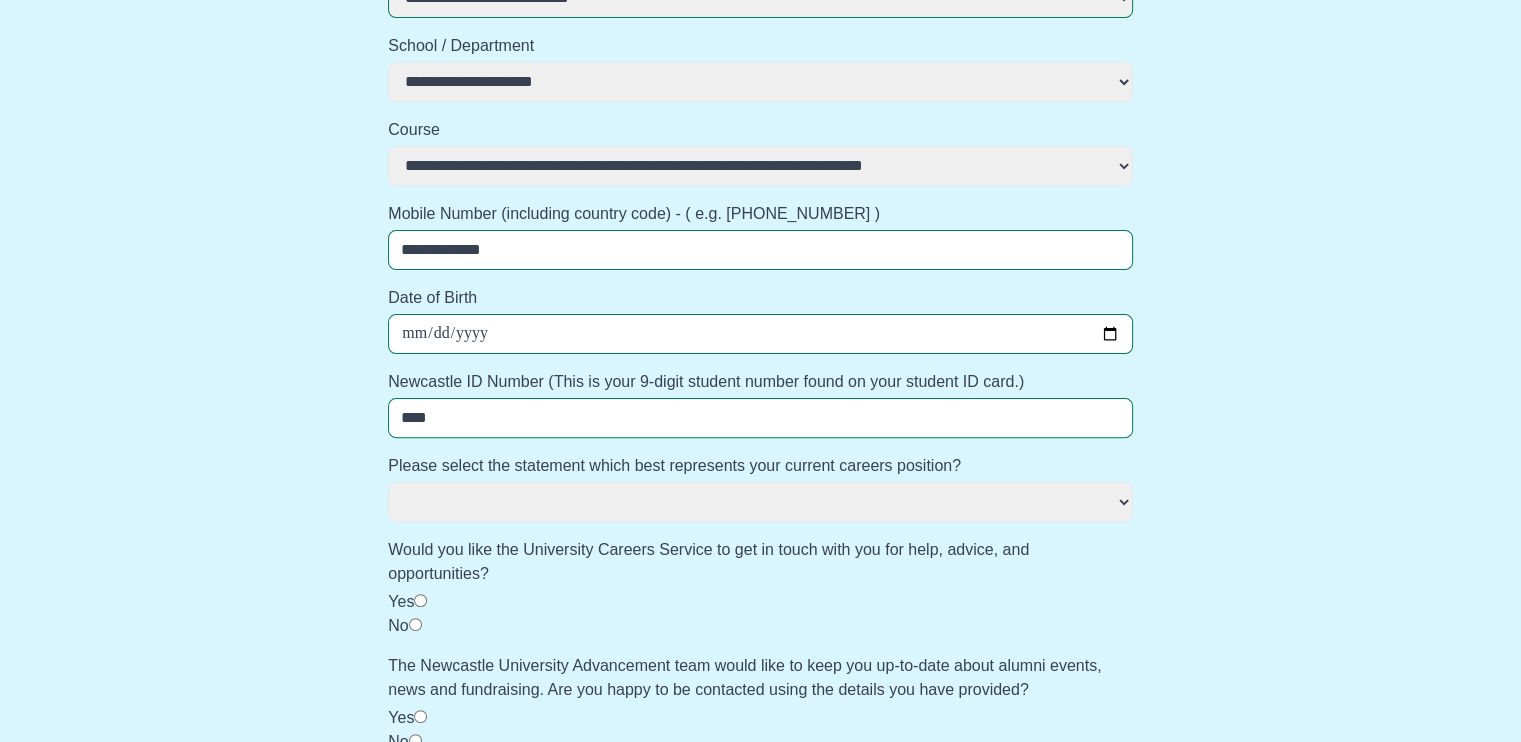 select 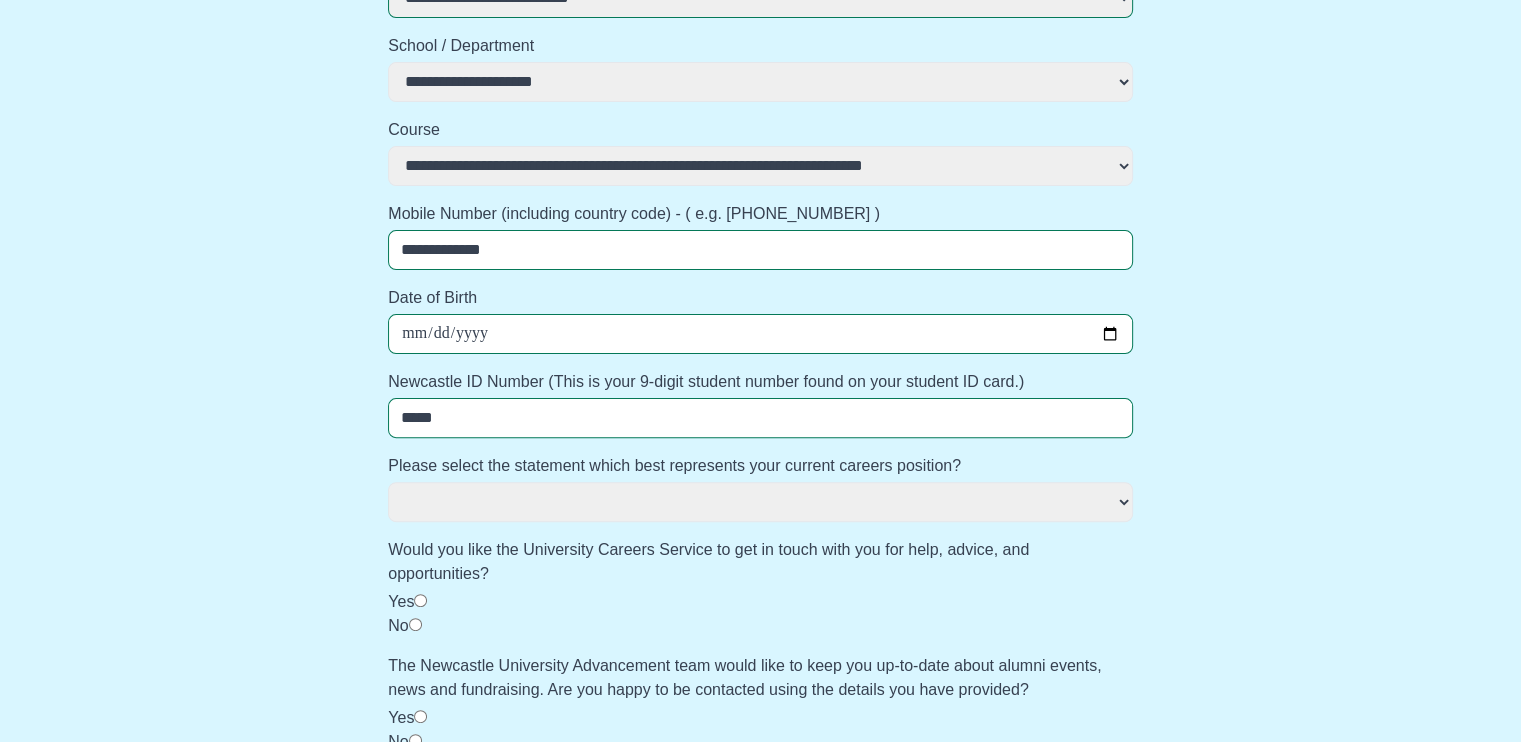 select 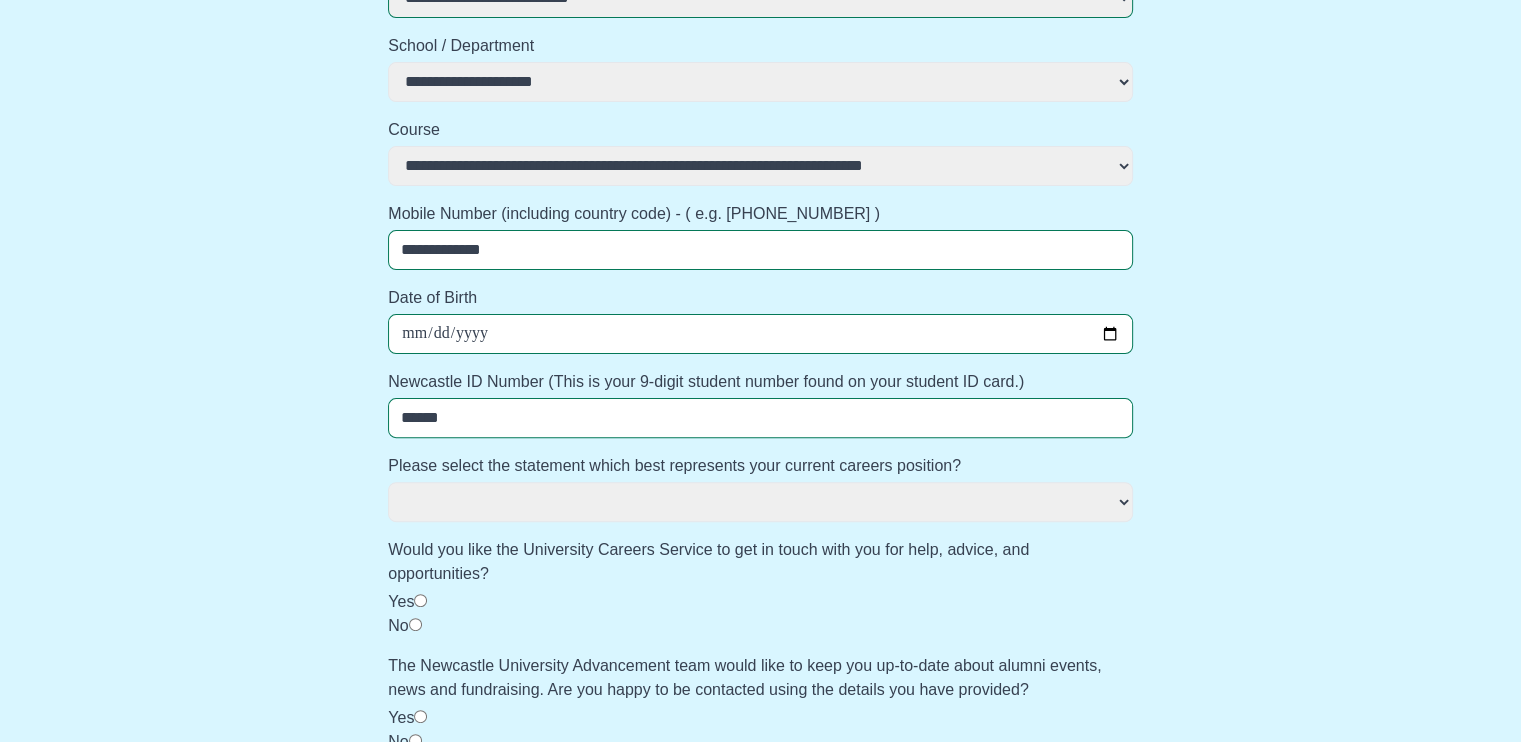 select 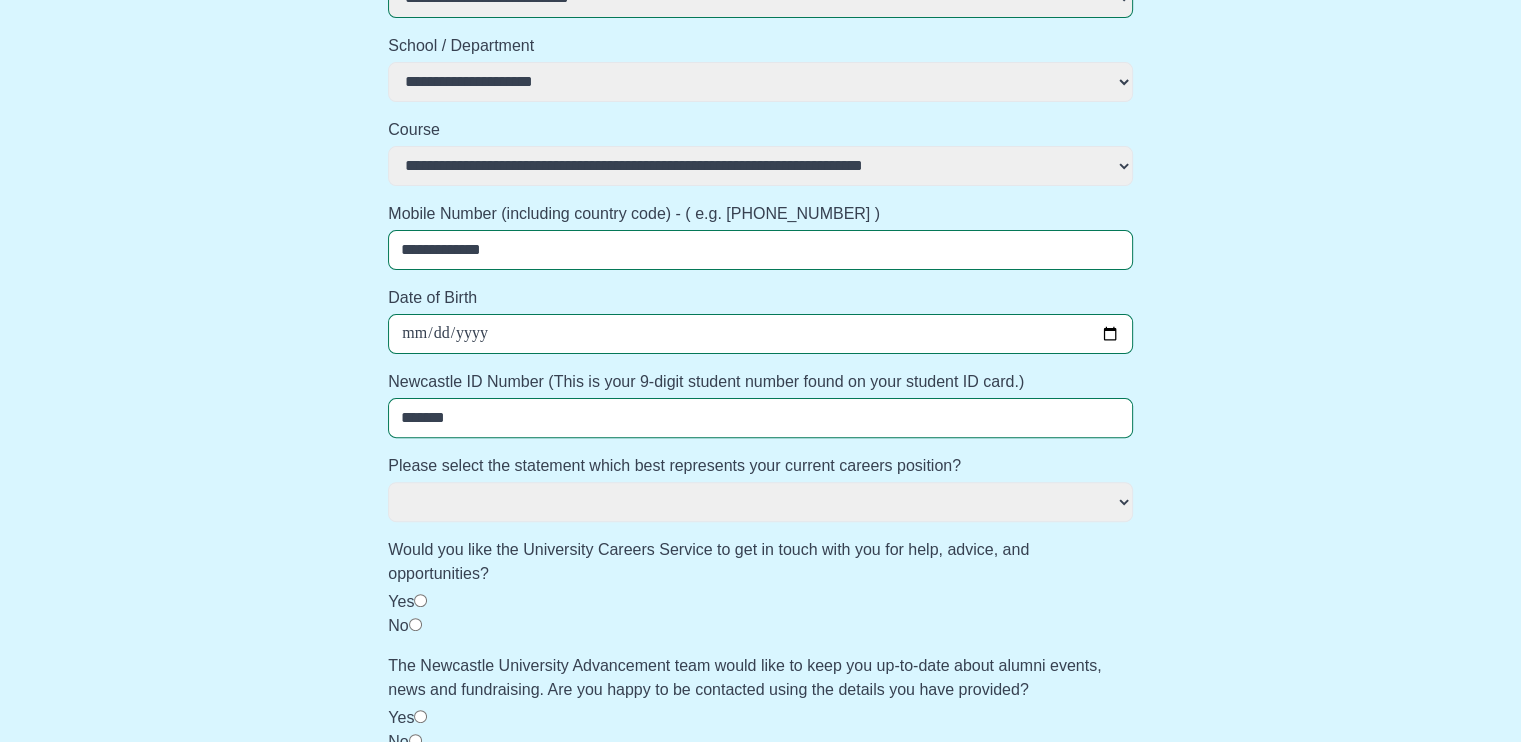 select 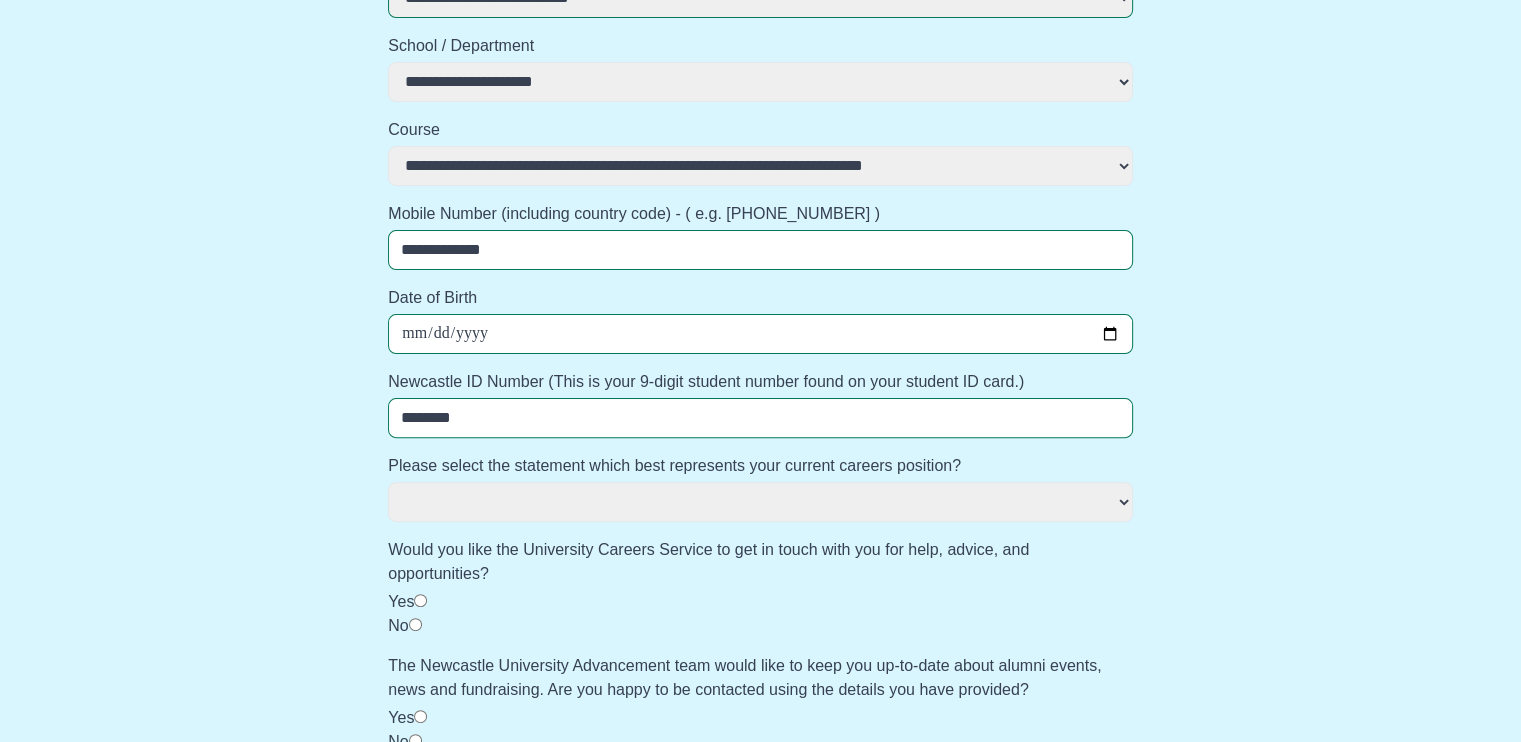 select 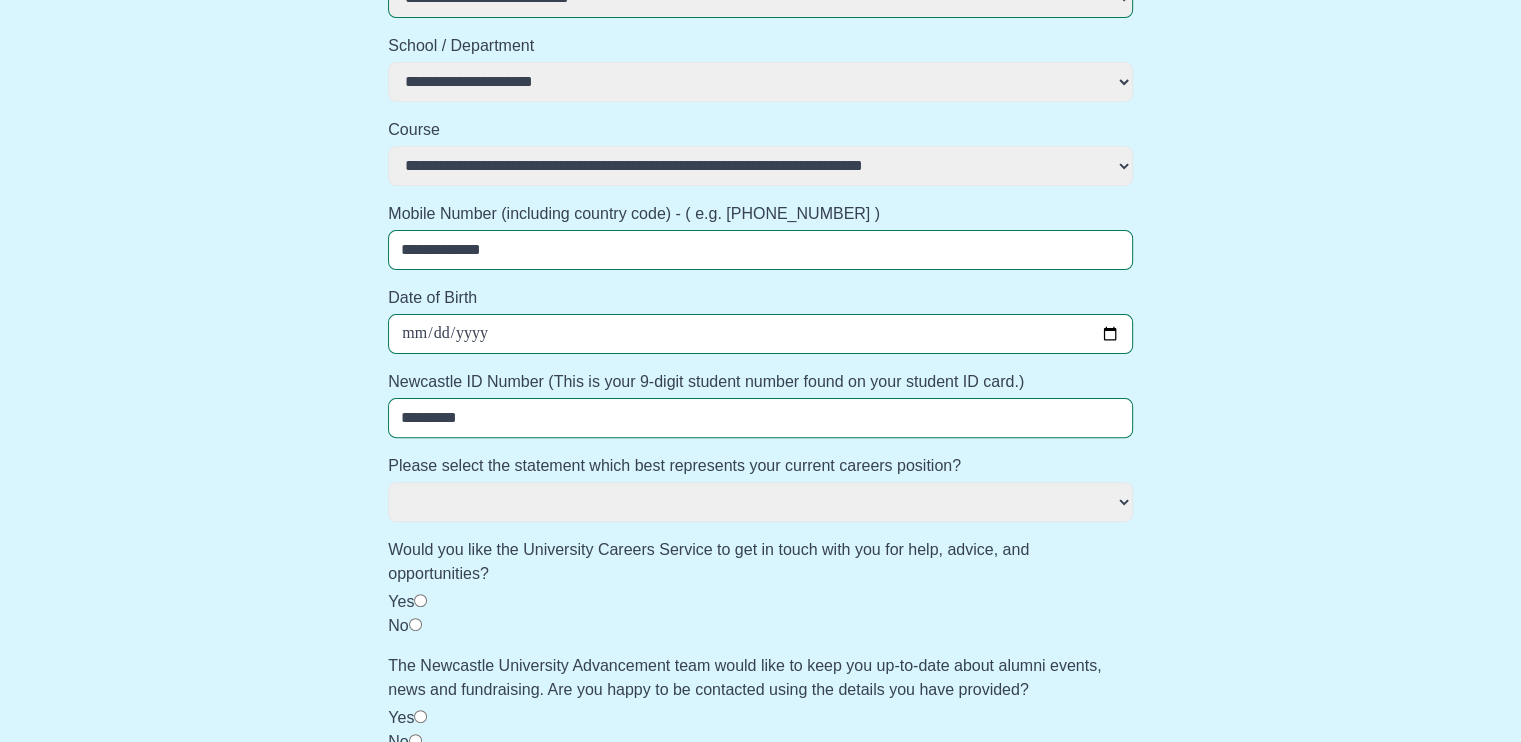 select 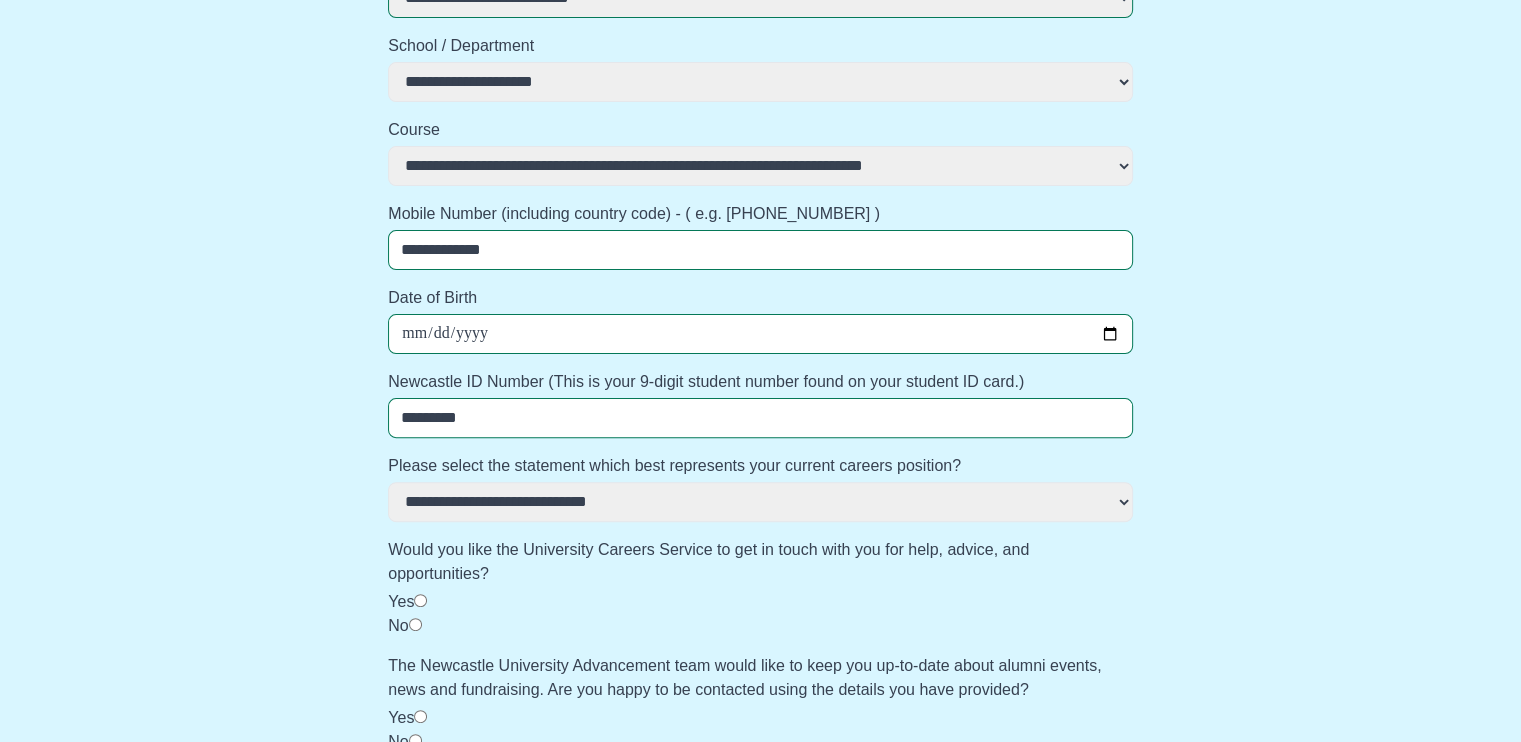 click on "**********" at bounding box center (760, 502) 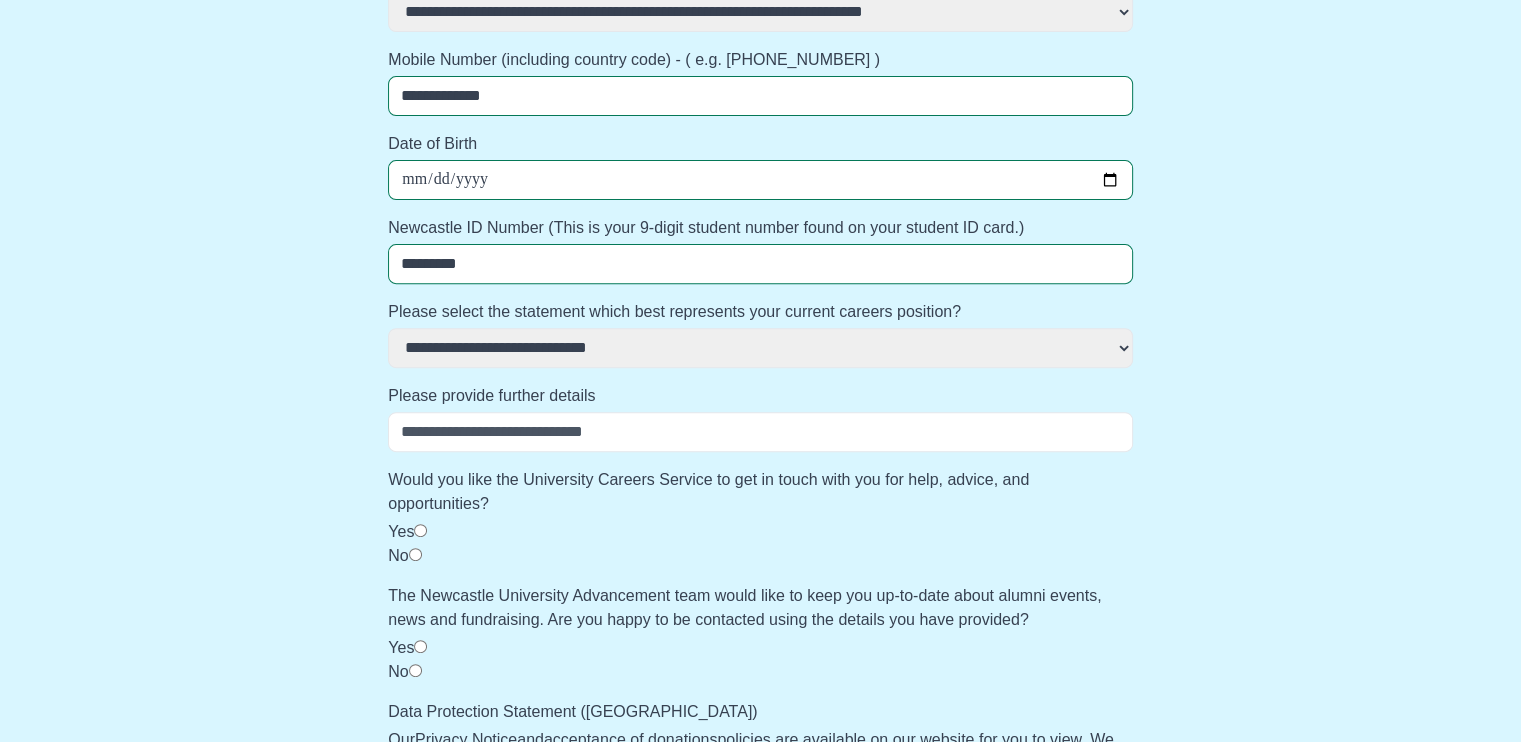 scroll, scrollTop: 692, scrollLeft: 0, axis: vertical 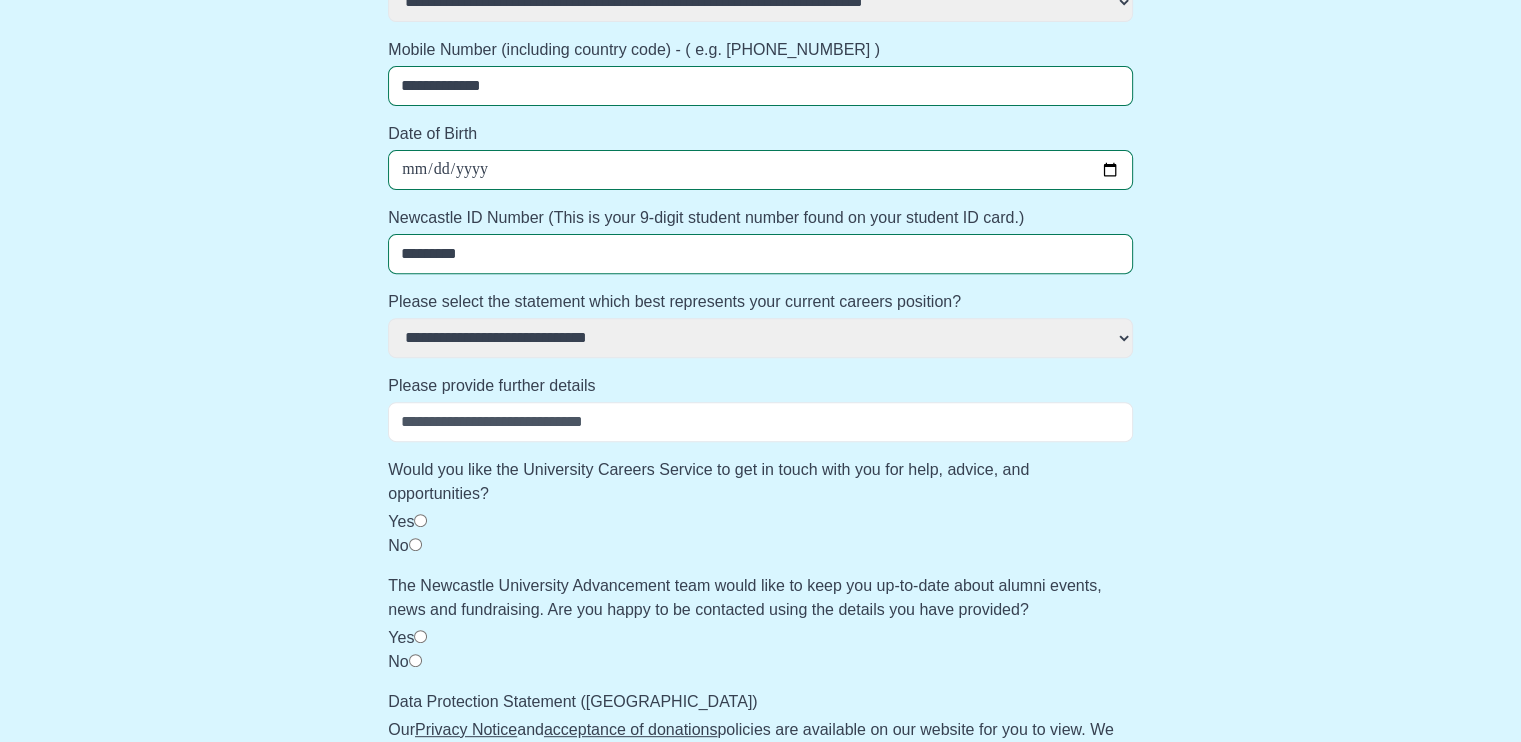 click on "**********" at bounding box center [760, 338] 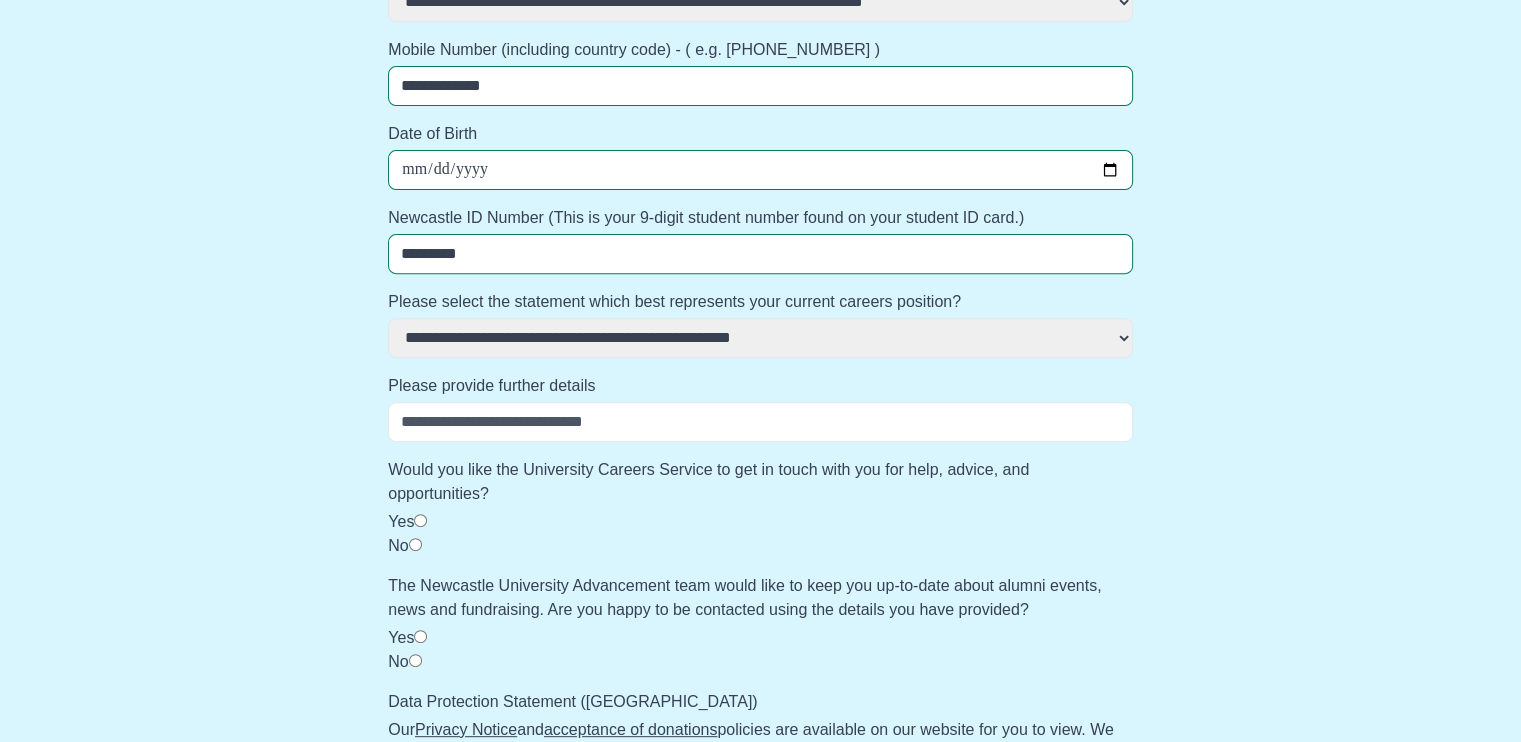 click on "**********" at bounding box center [760, 338] 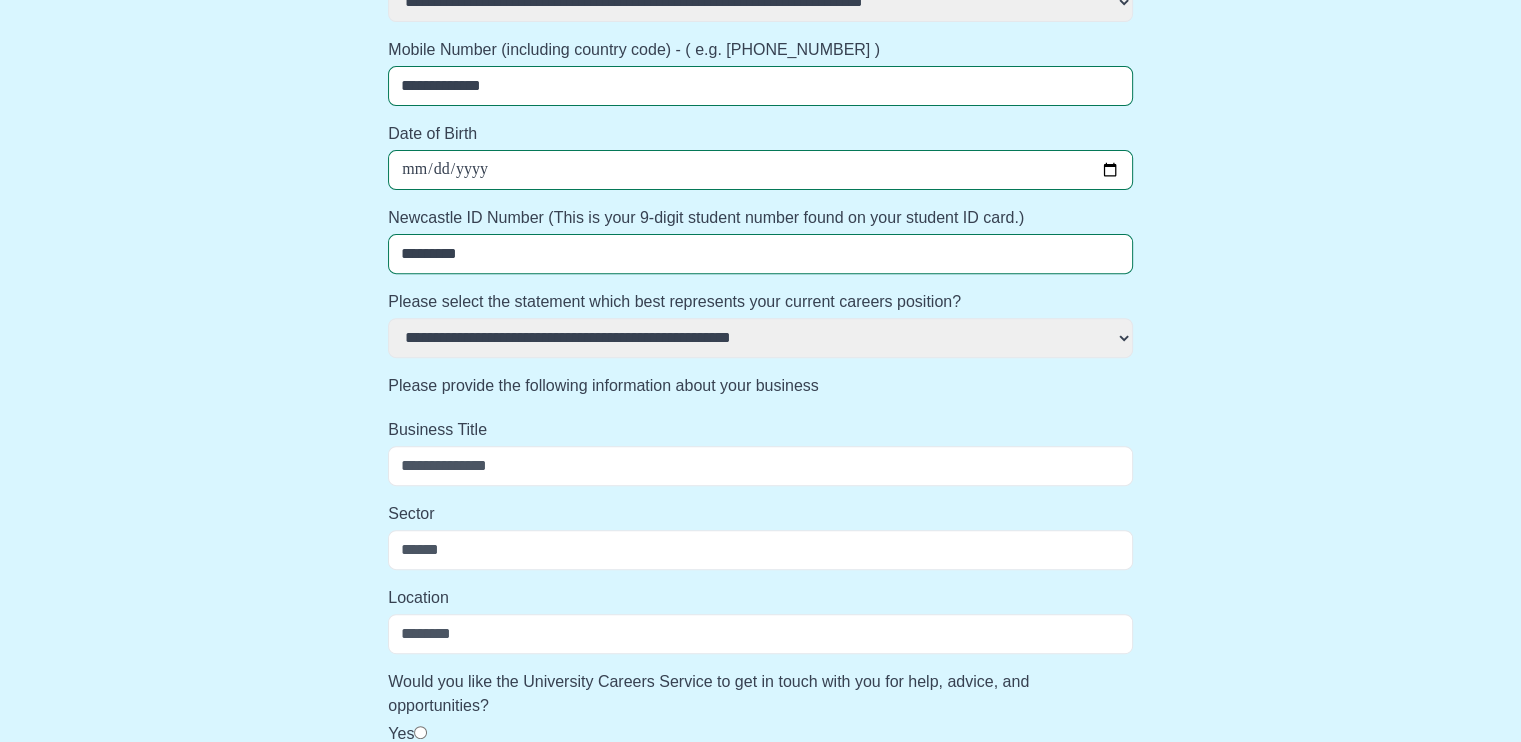 drag, startPoint x: 1488, startPoint y: 389, endPoint x: 1525, endPoint y: 398, distance: 38.078865 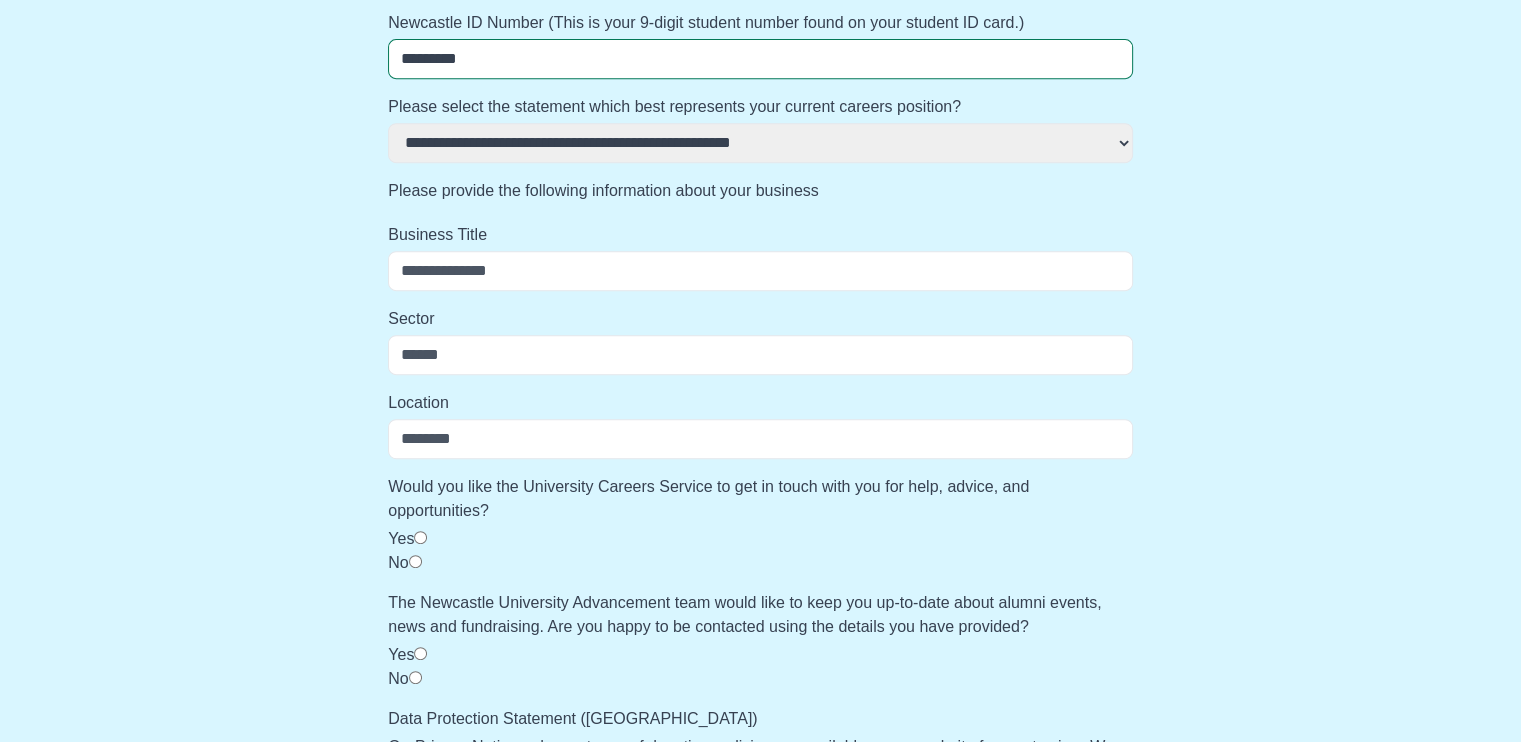 scroll, scrollTop: 895, scrollLeft: 0, axis: vertical 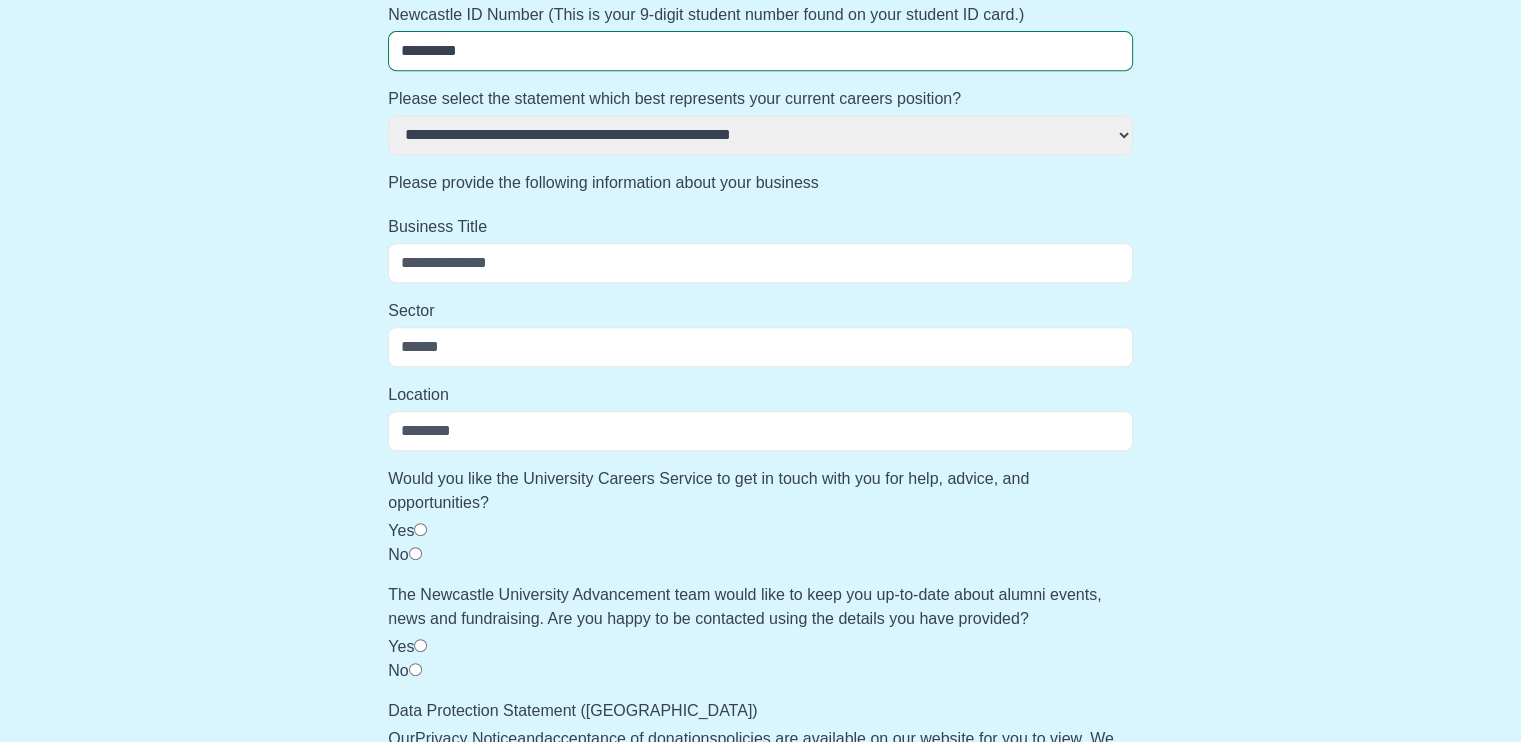 click on "Business Title" at bounding box center (760, 263) 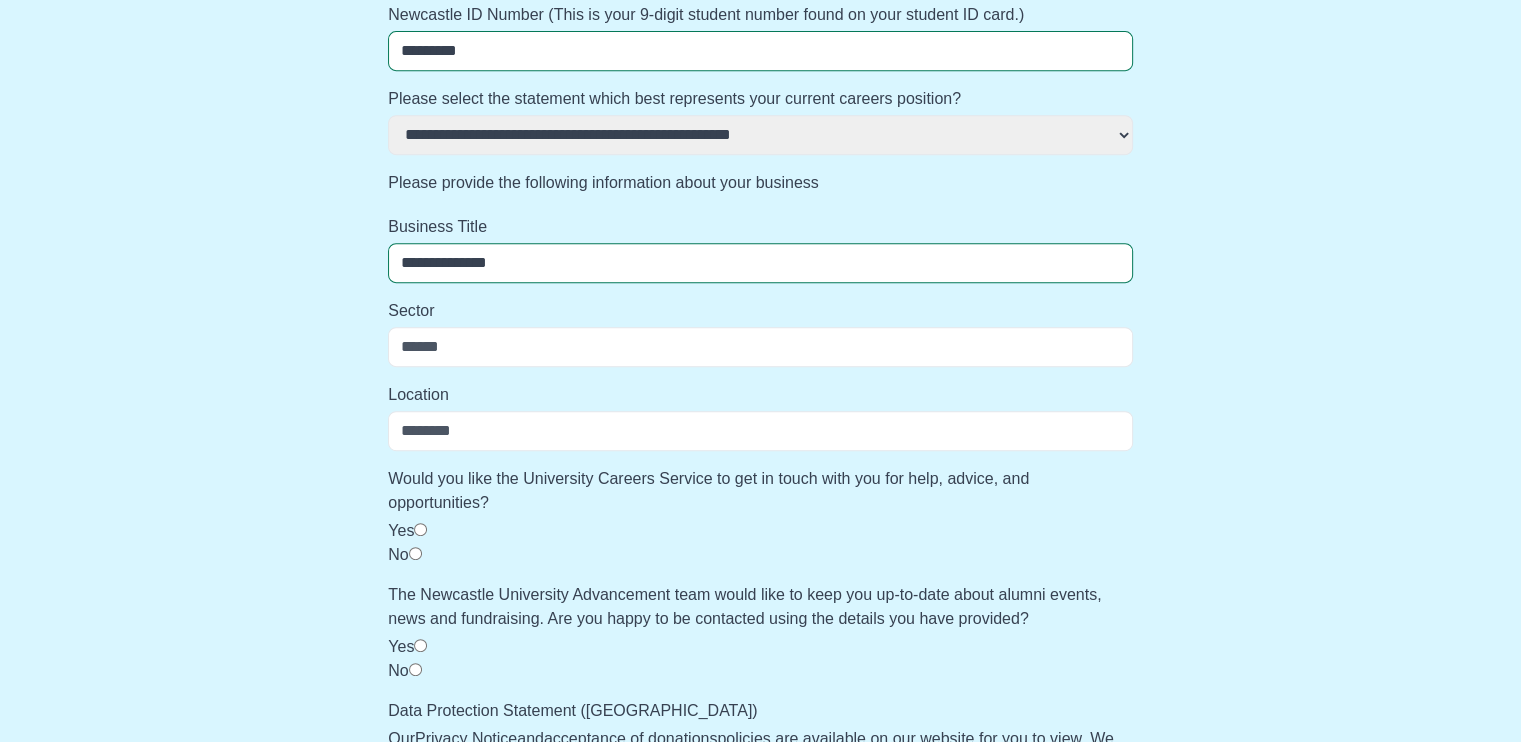 type on "**********" 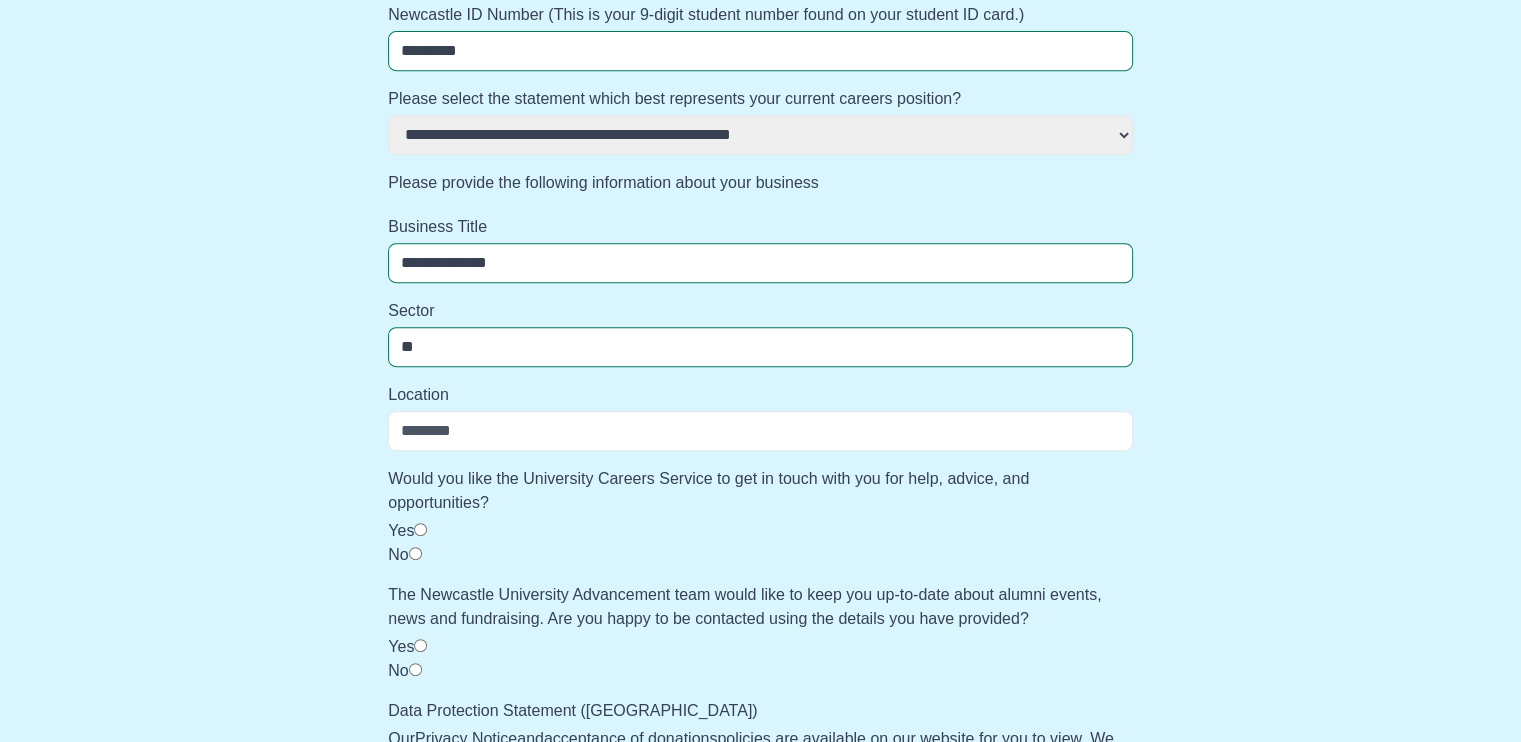 type on "*" 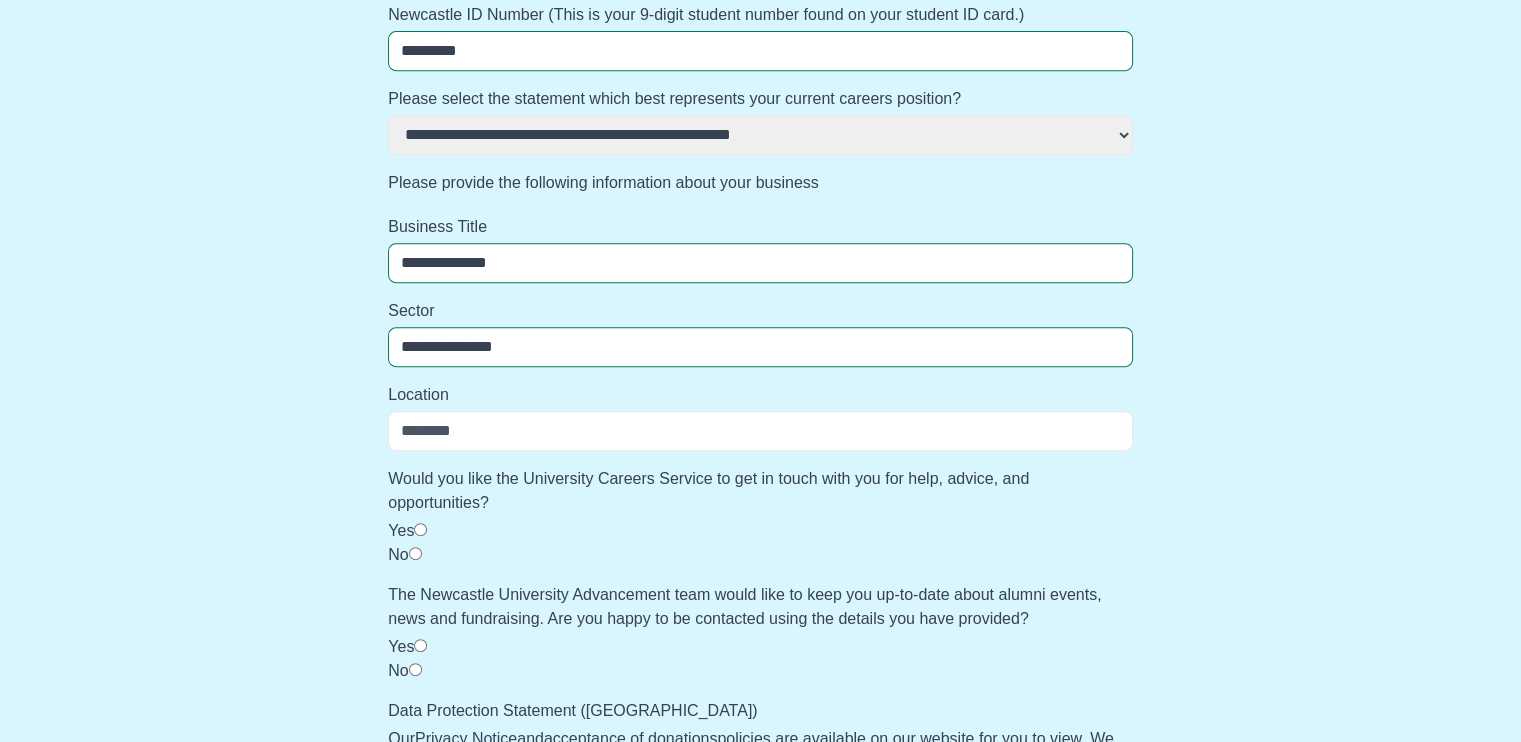 click on "**********" at bounding box center [760, 347] 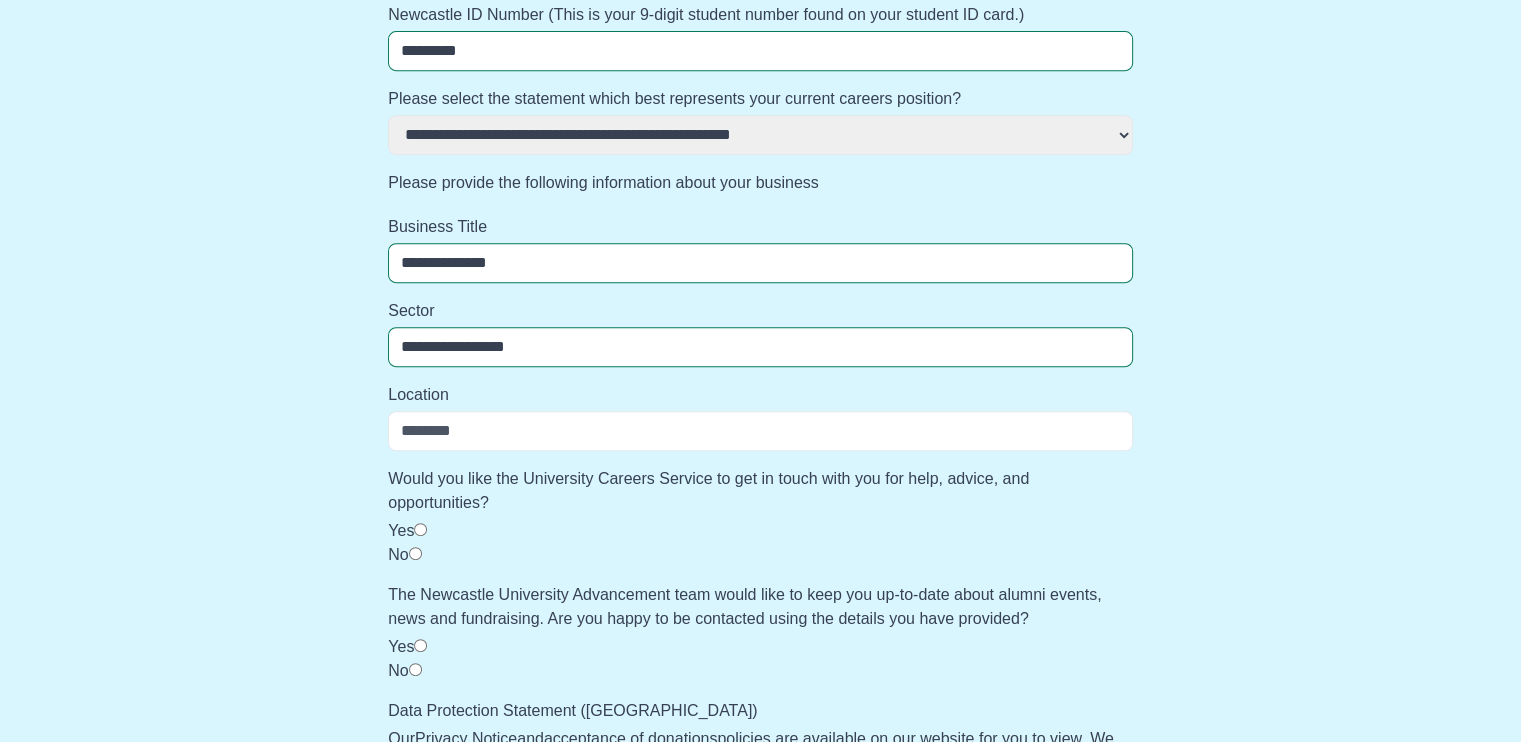 type on "**********" 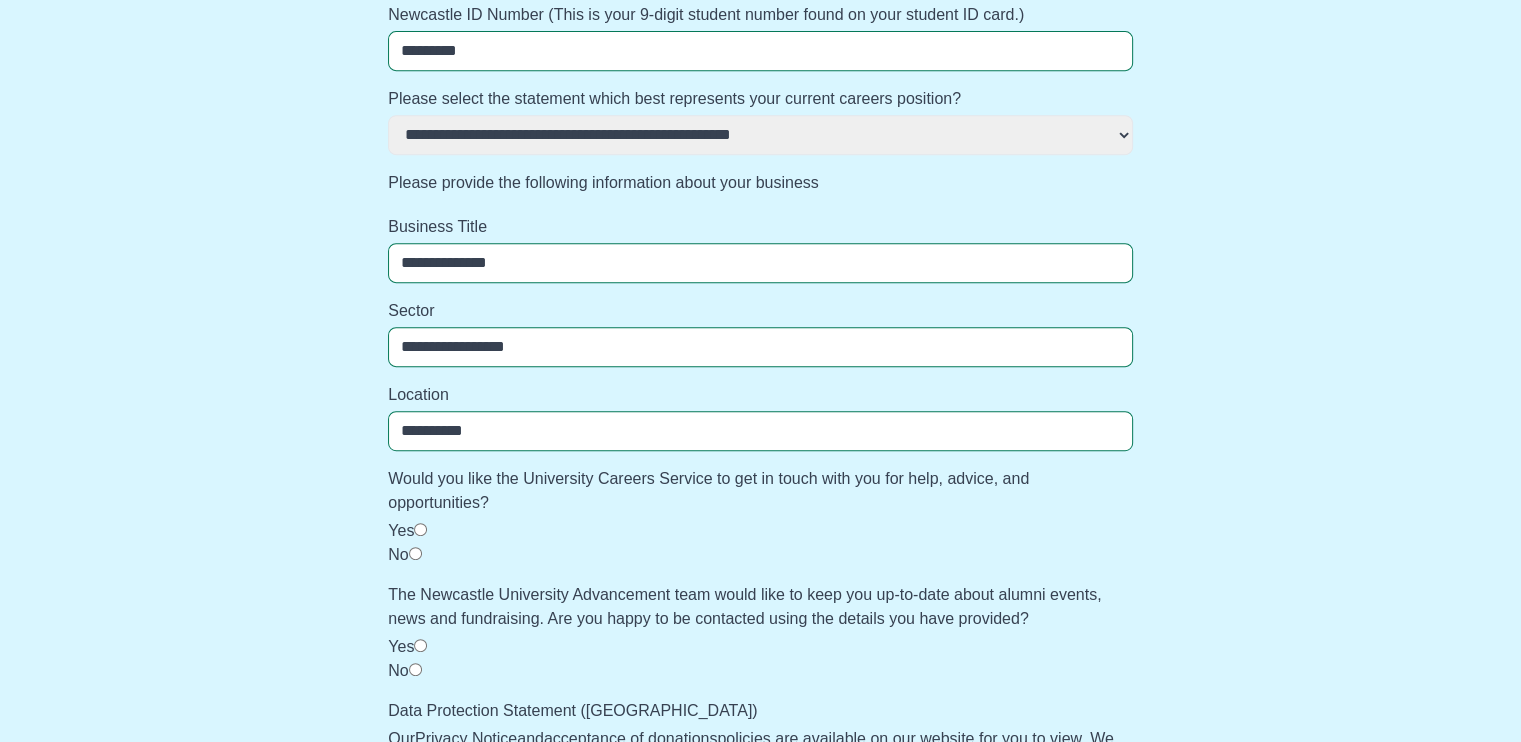 scroll, scrollTop: 1068, scrollLeft: 0, axis: vertical 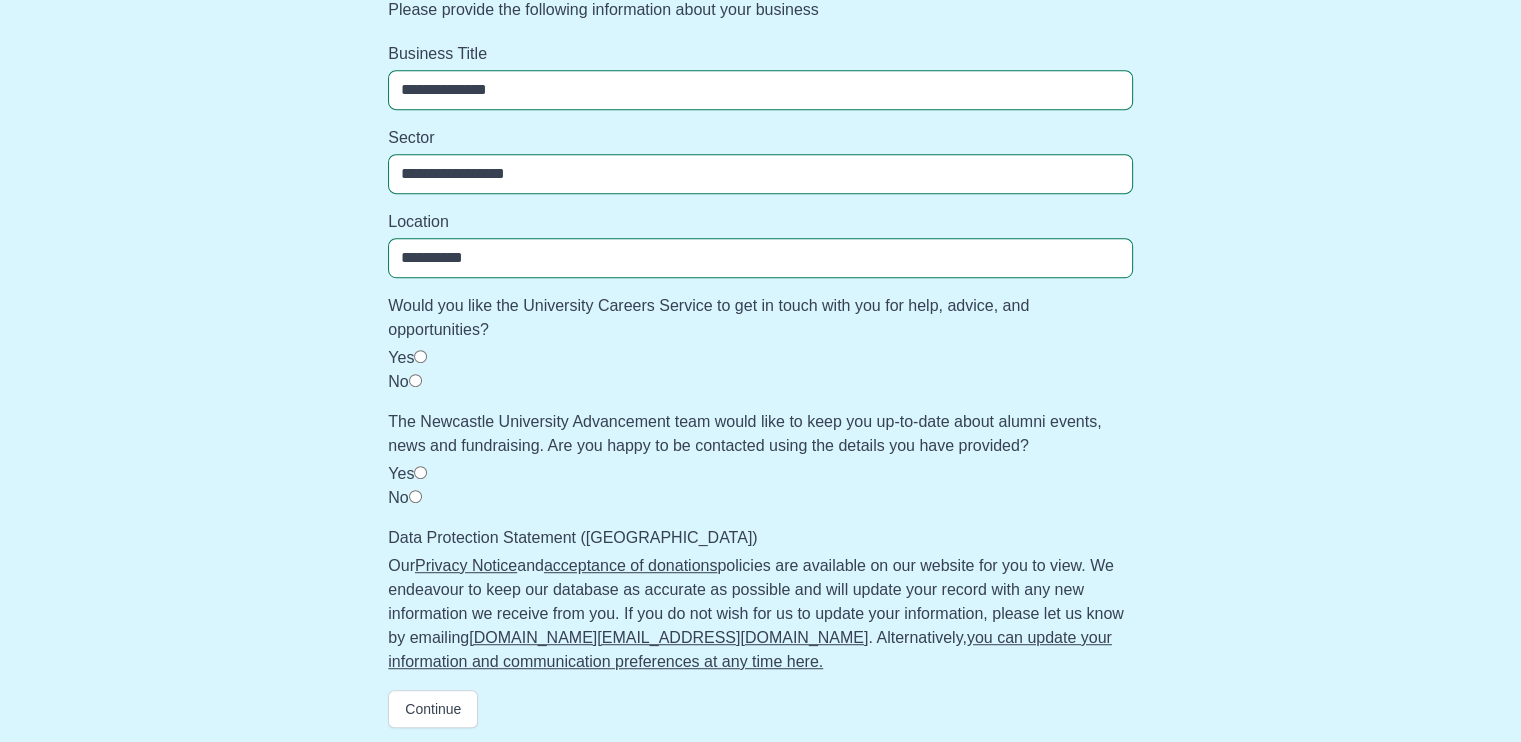type on "**********" 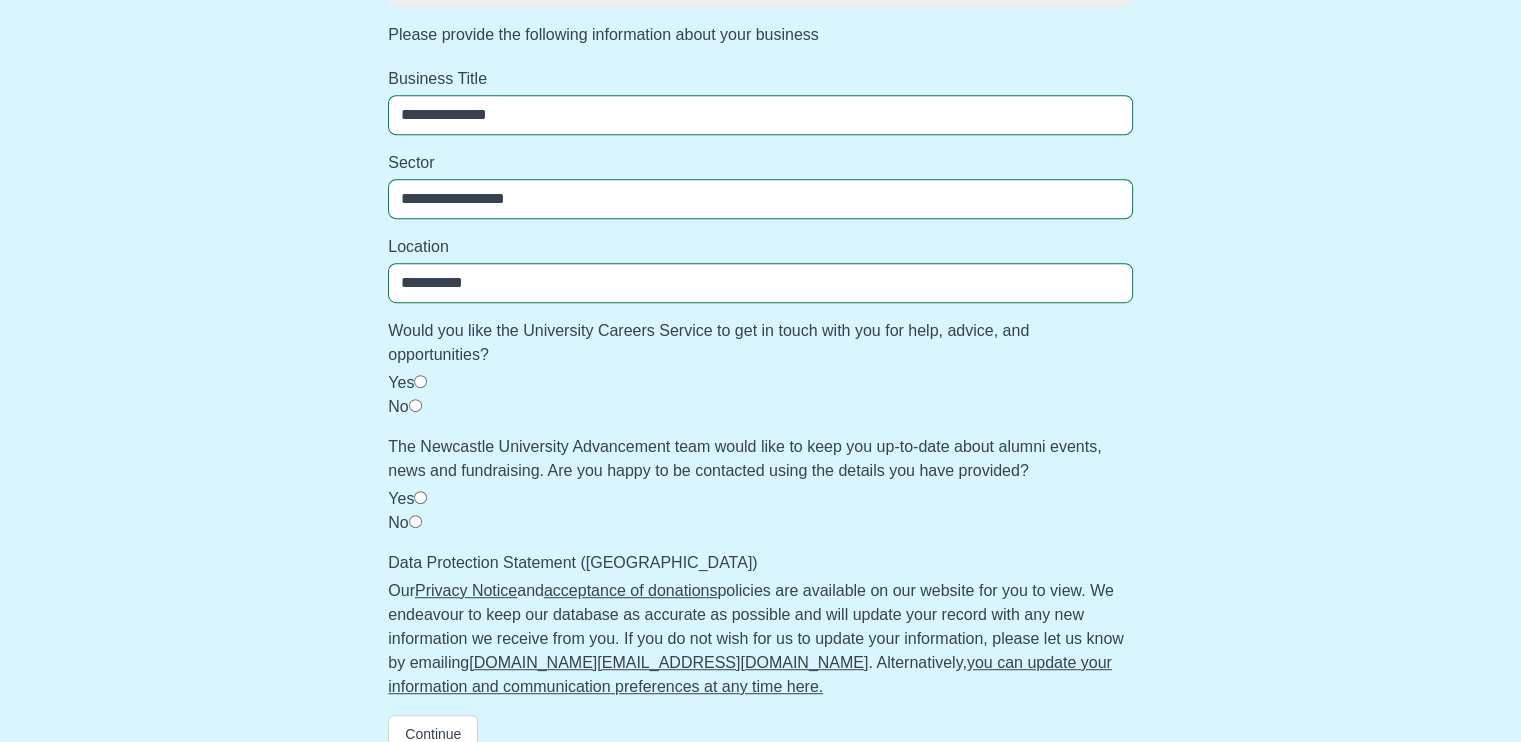 scroll, scrollTop: 1068, scrollLeft: 0, axis: vertical 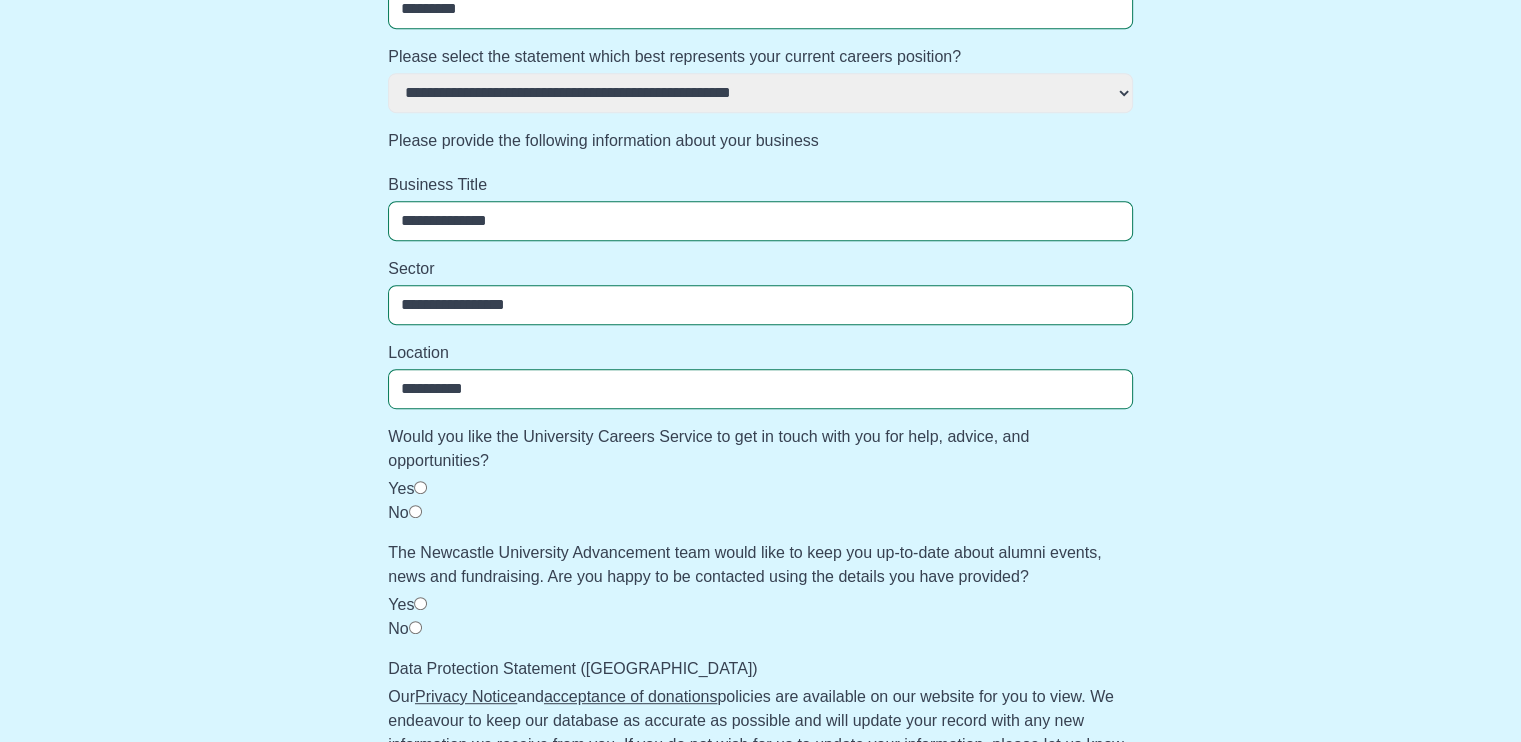 click on "**********" at bounding box center [760, 93] 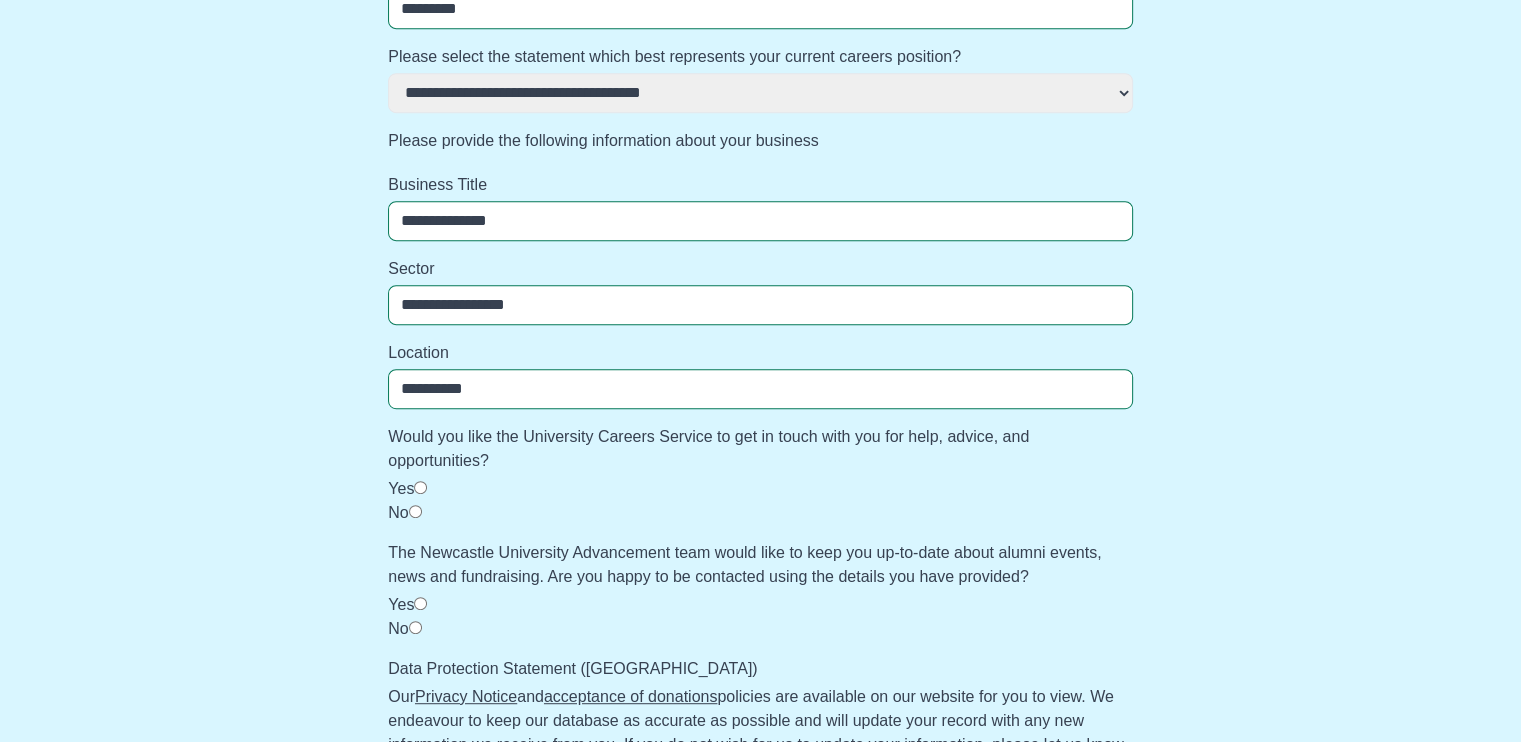 click on "**********" at bounding box center (760, 93) 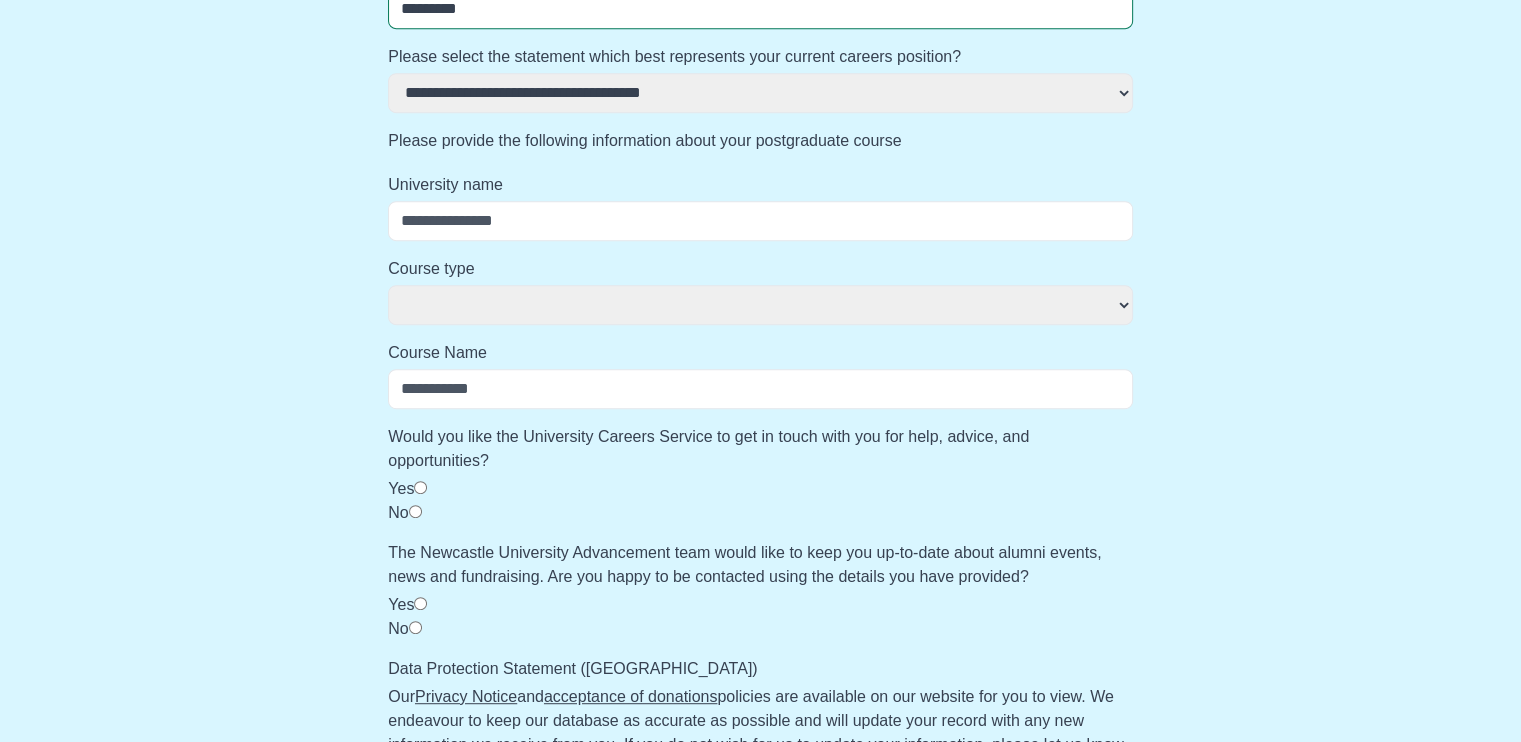 click on "**********" at bounding box center [760, 93] 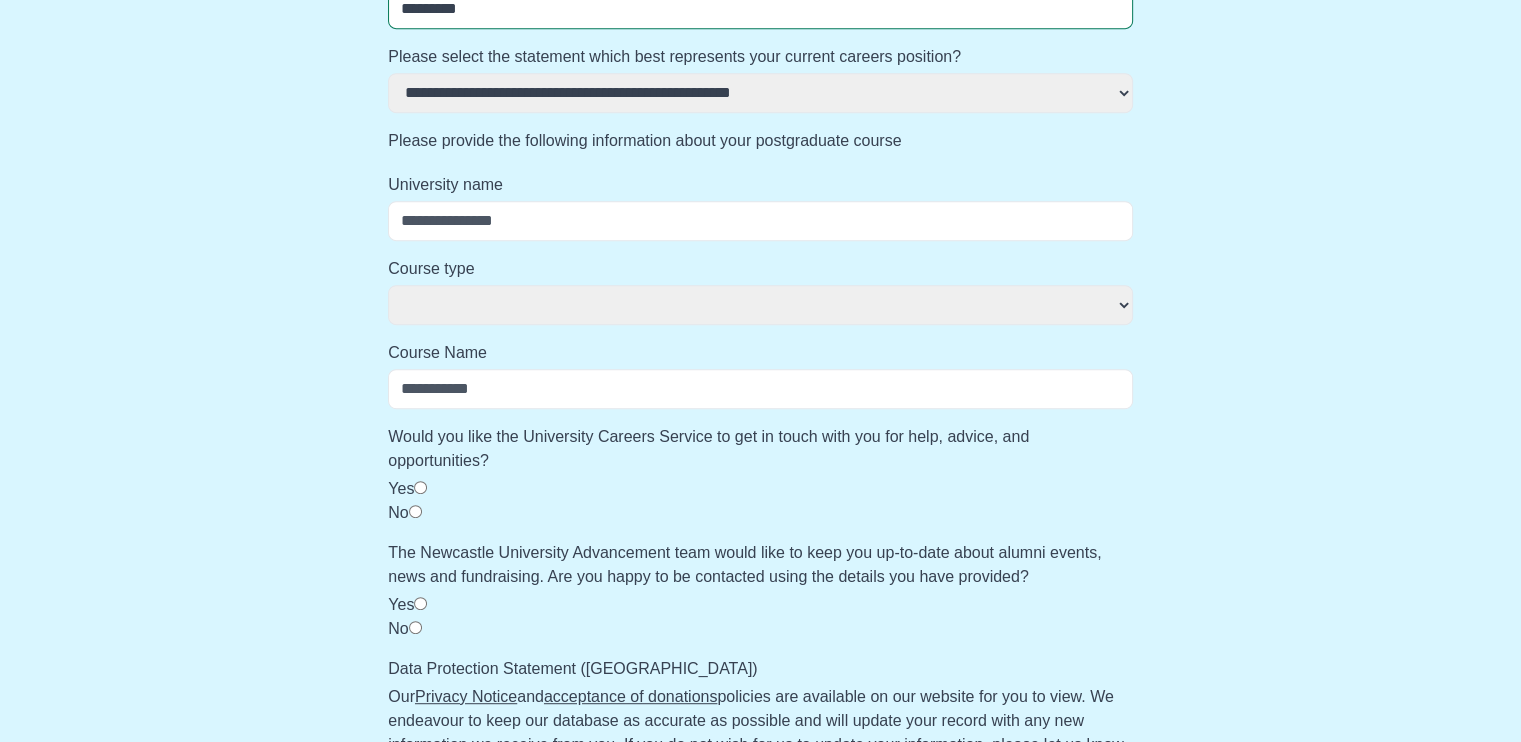 click on "**********" at bounding box center (760, 93) 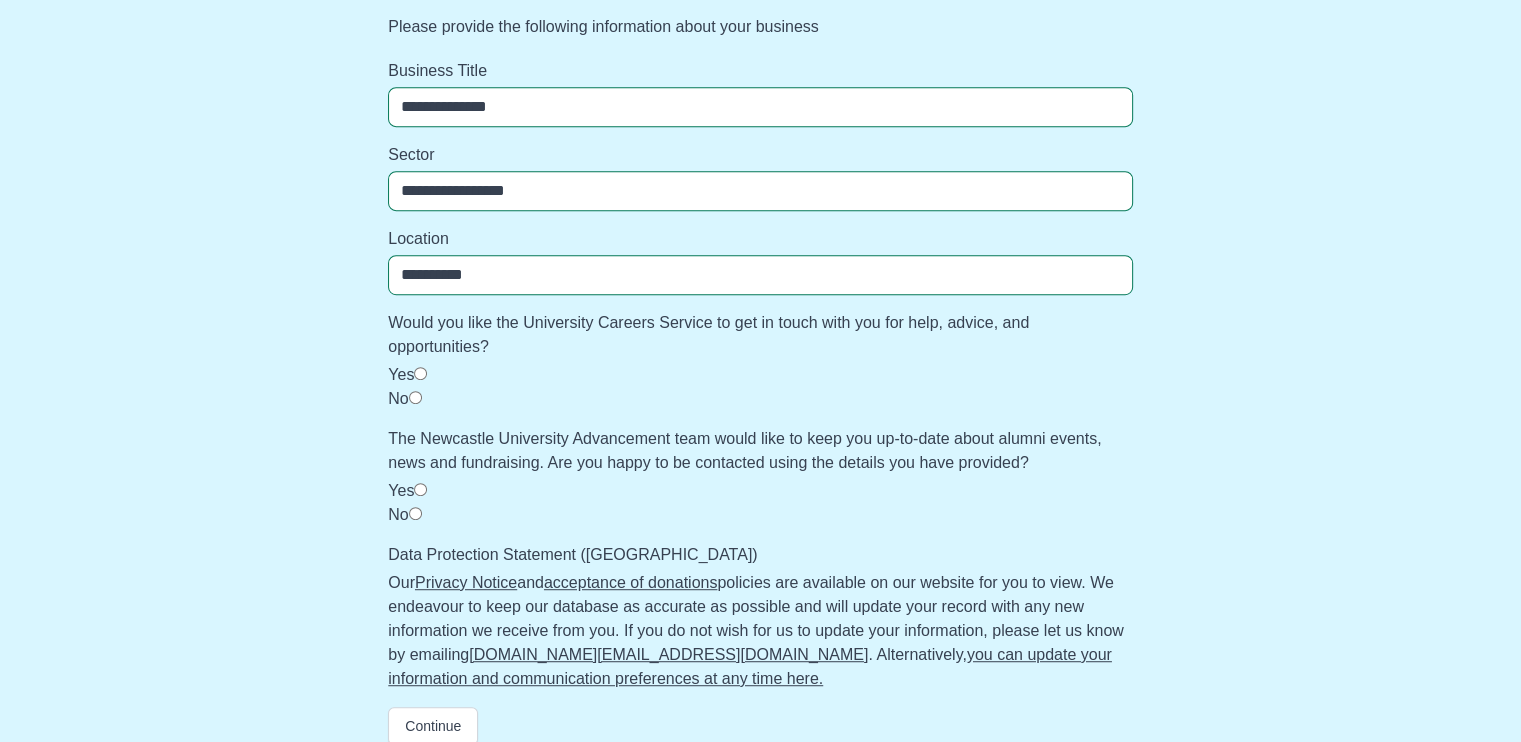 scroll, scrollTop: 1068, scrollLeft: 0, axis: vertical 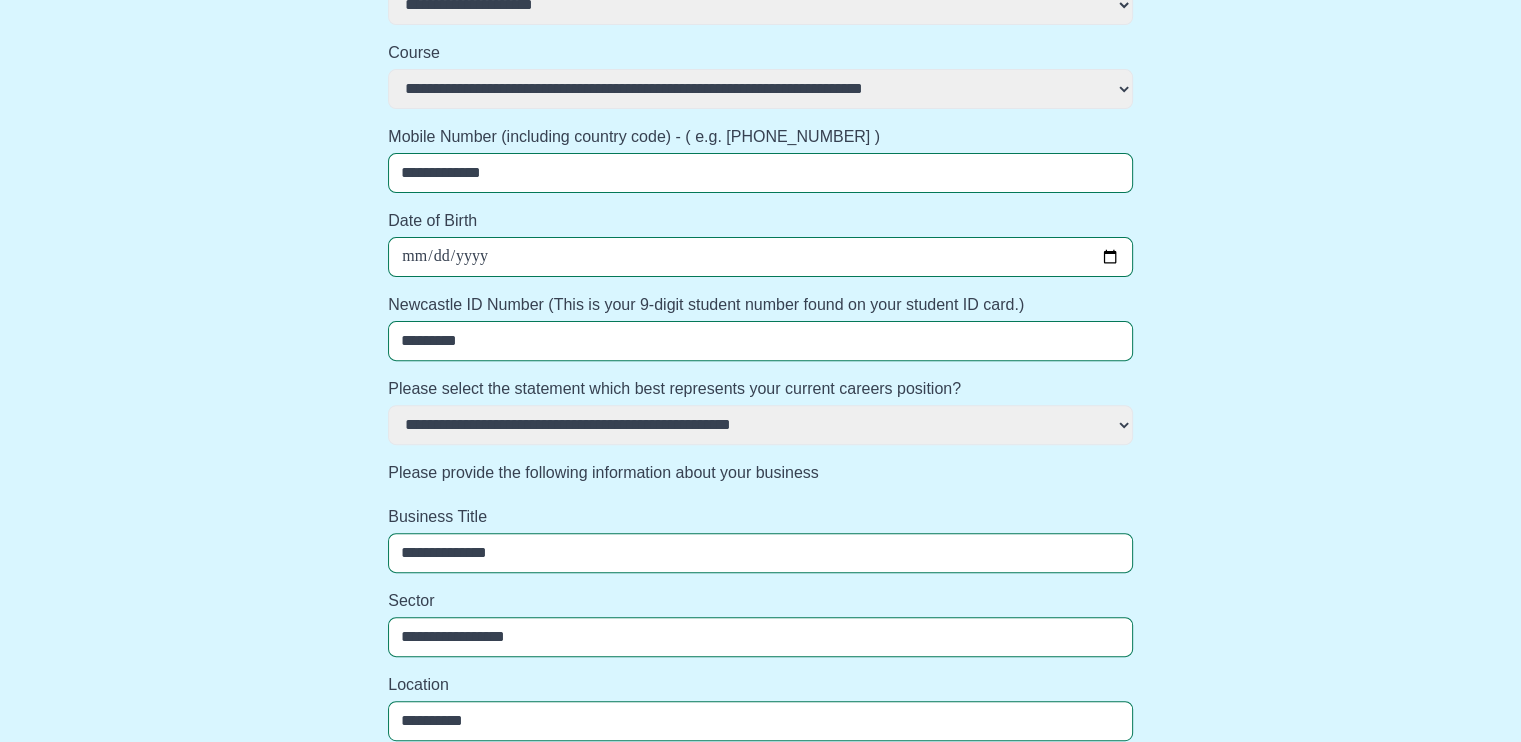 click on "*********" at bounding box center (760, 341) 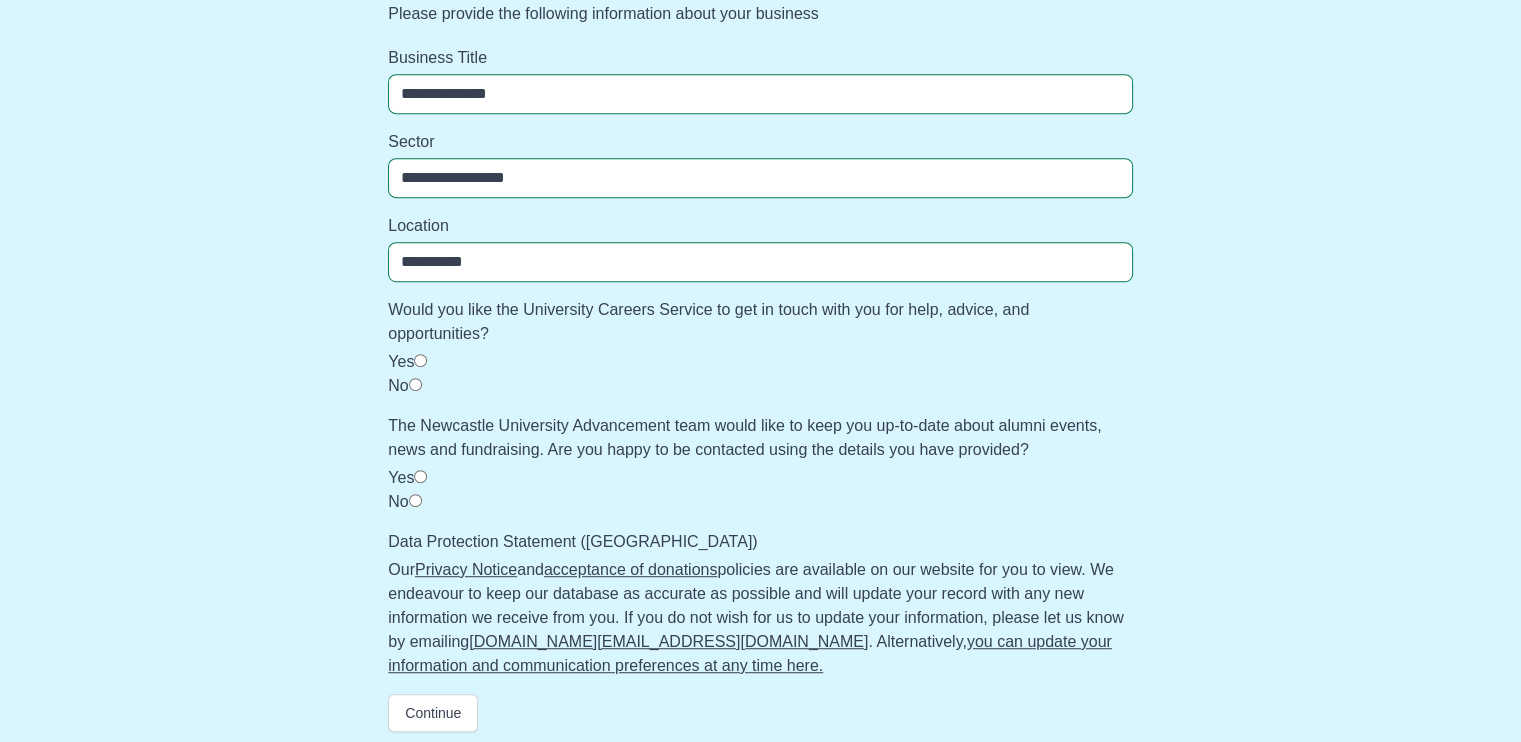 scroll, scrollTop: 1068, scrollLeft: 0, axis: vertical 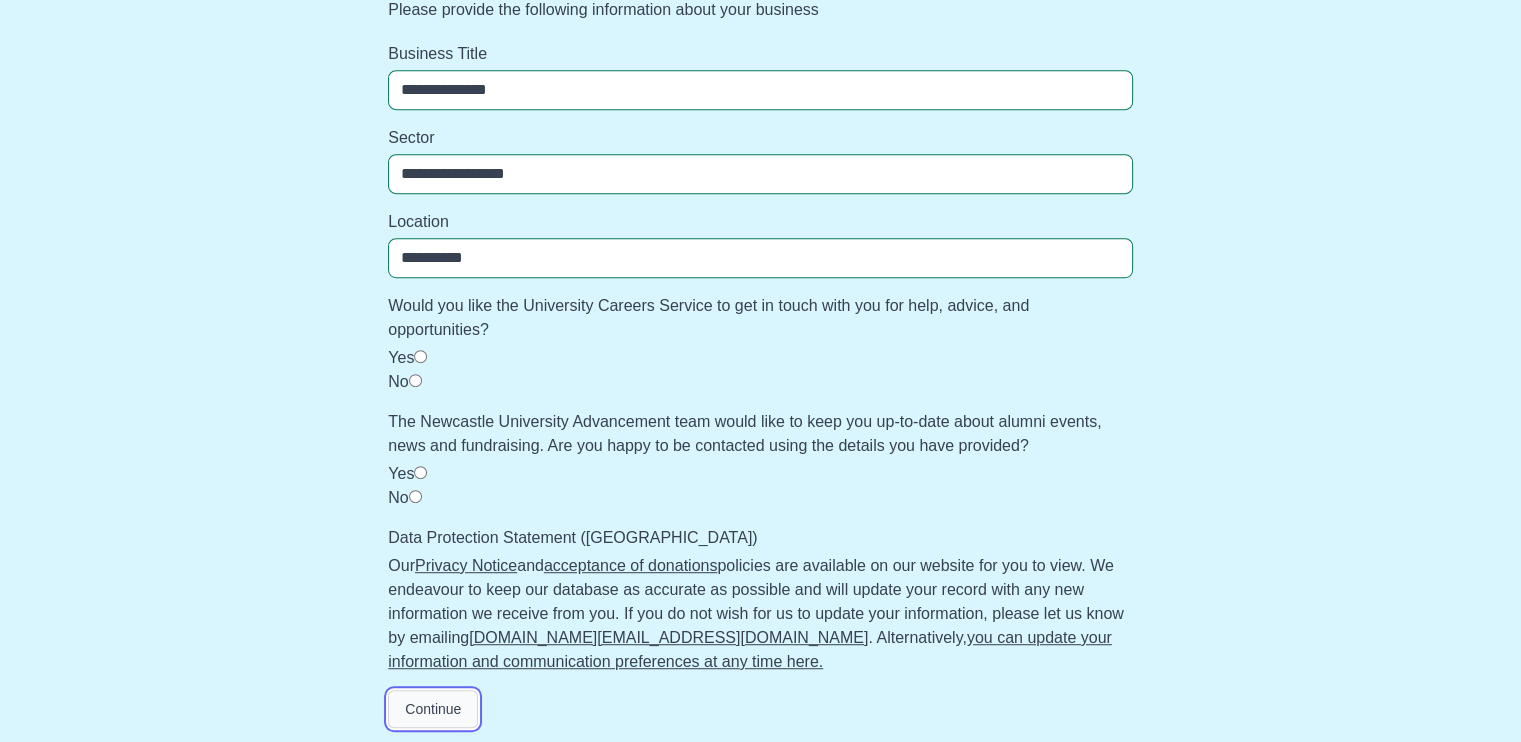 click on "Continue" at bounding box center [433, 709] 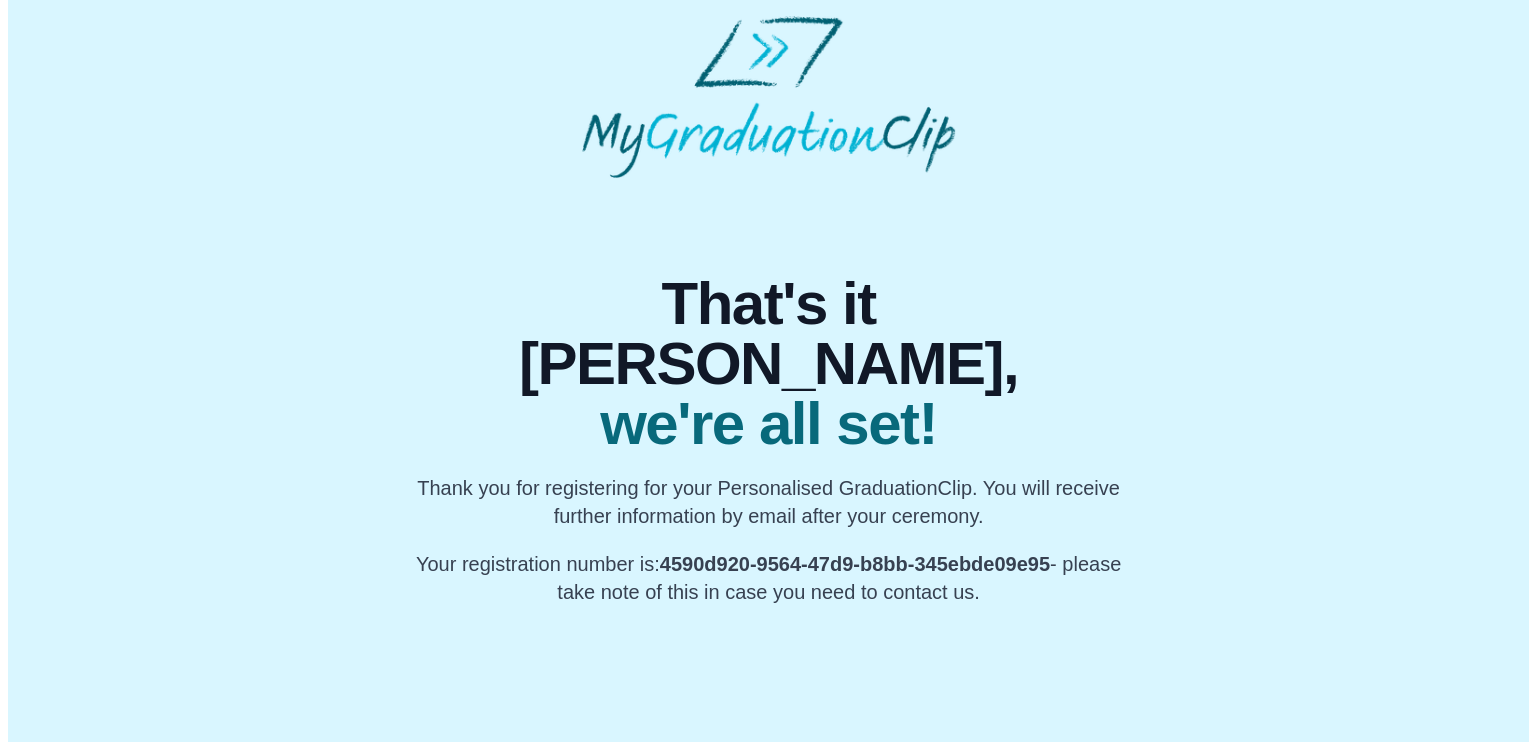 scroll, scrollTop: 0, scrollLeft: 0, axis: both 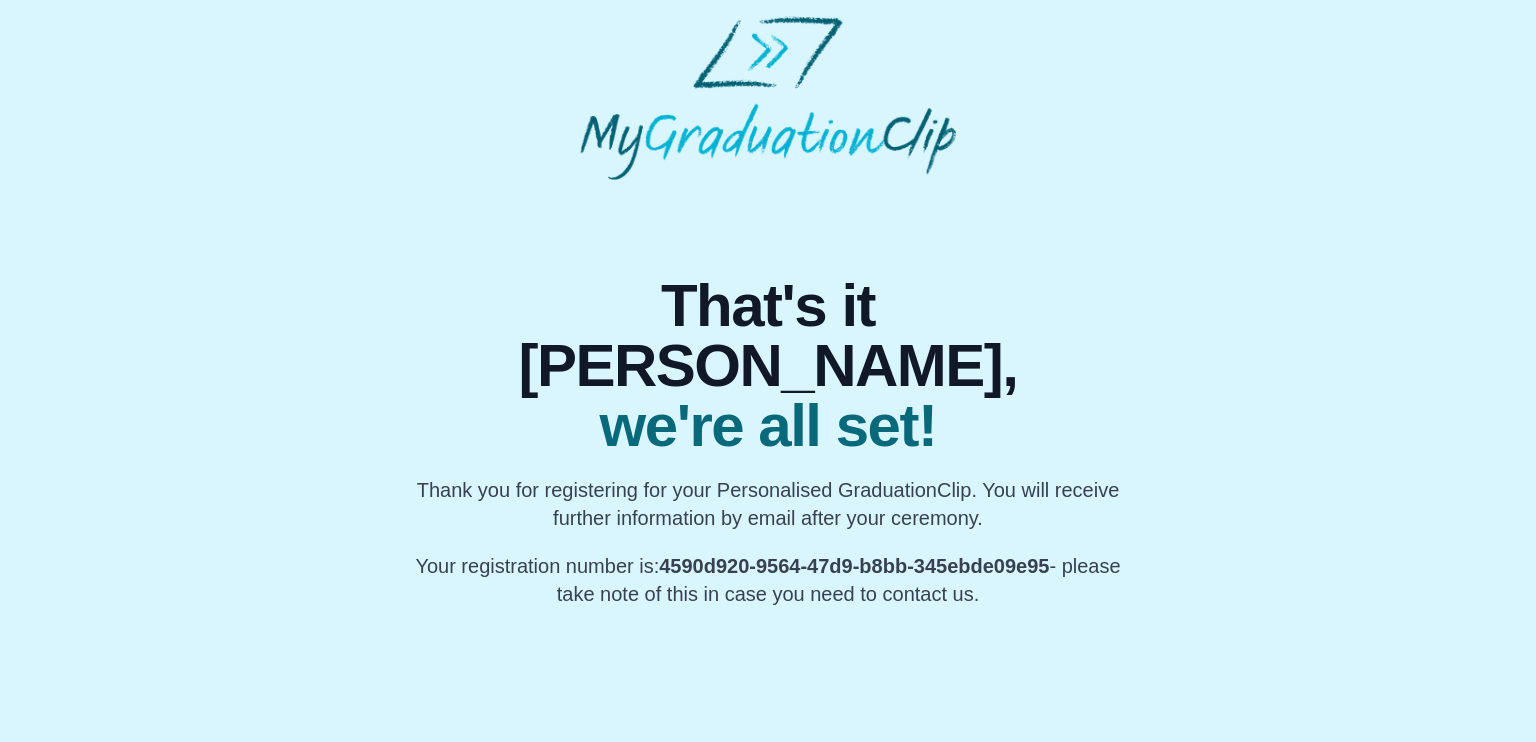 drag, startPoint x: 816, startPoint y: 423, endPoint x: 992, endPoint y: 447, distance: 177.62883 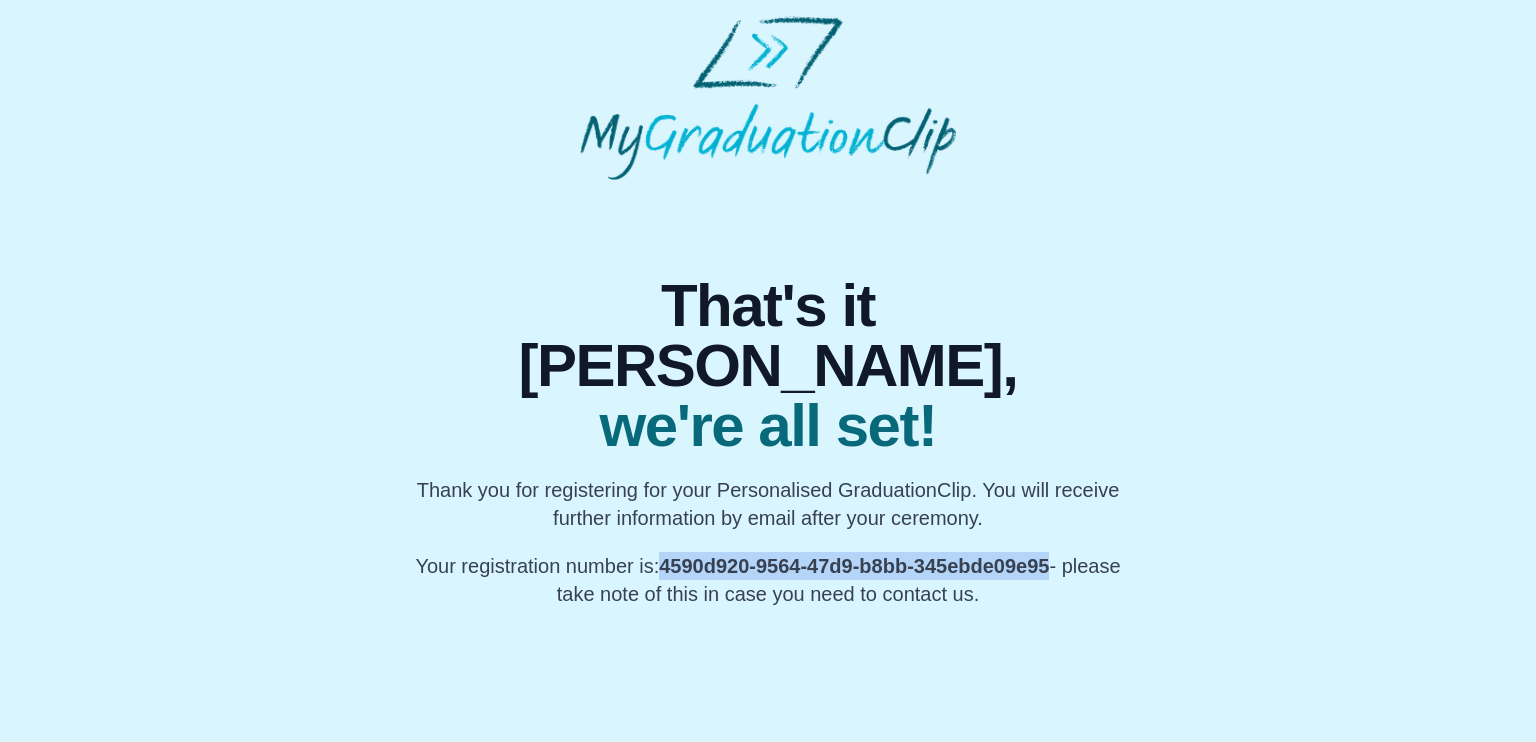 drag, startPoint x: 657, startPoint y: 506, endPoint x: 1049, endPoint y: 480, distance: 392.8613 